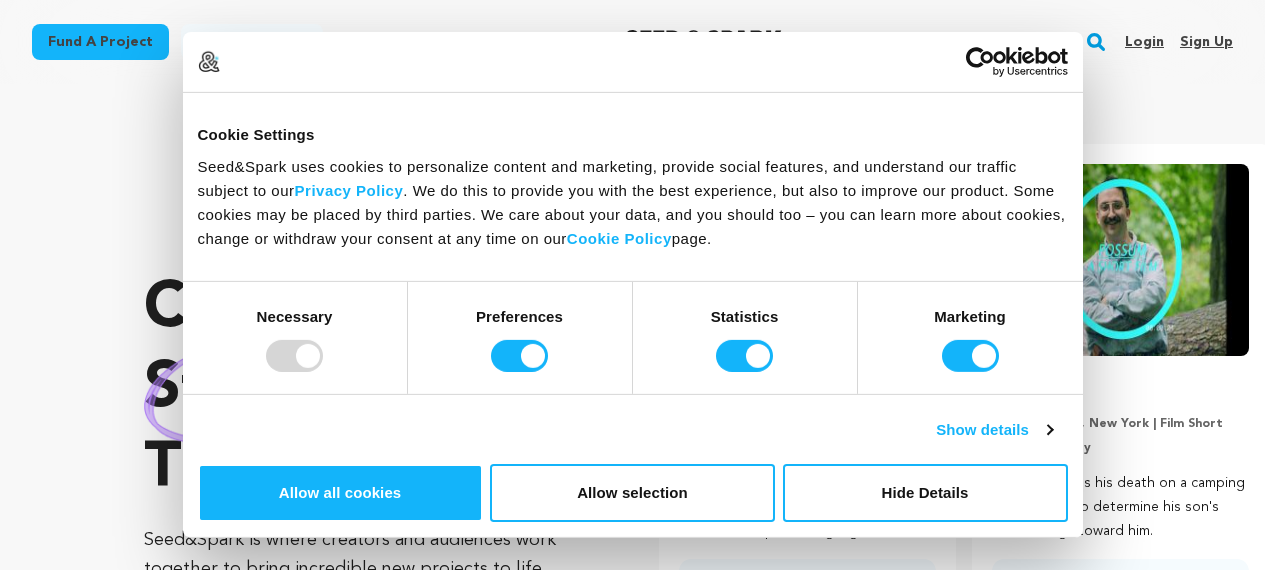 scroll, scrollTop: 0, scrollLeft: 0, axis: both 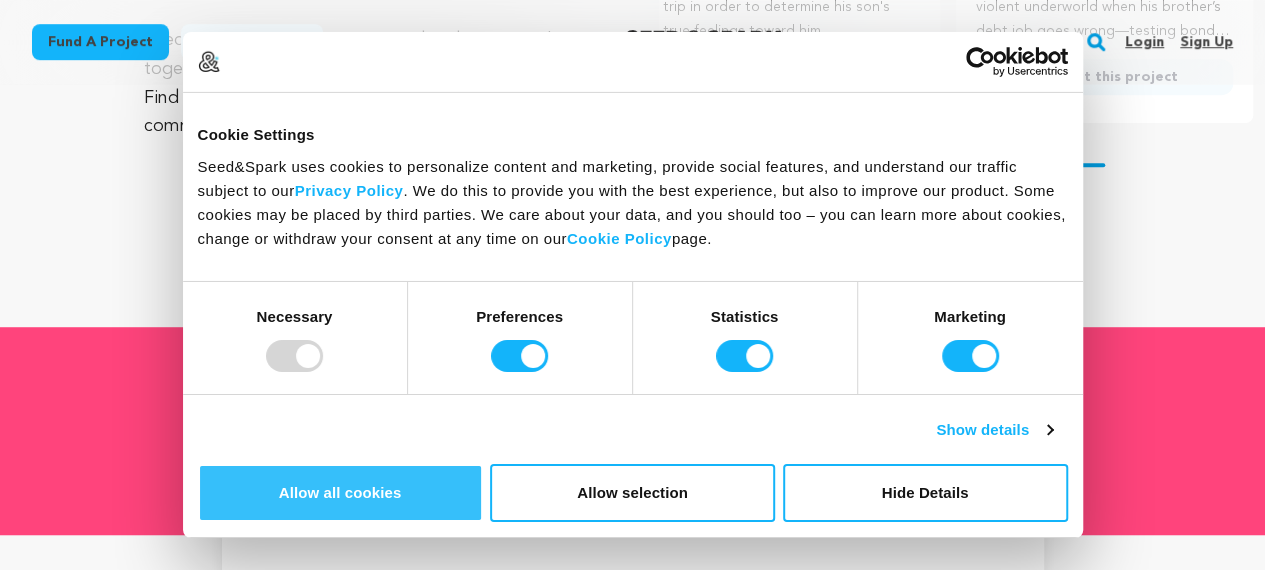 click on "Allow all cookies" at bounding box center (340, 493) 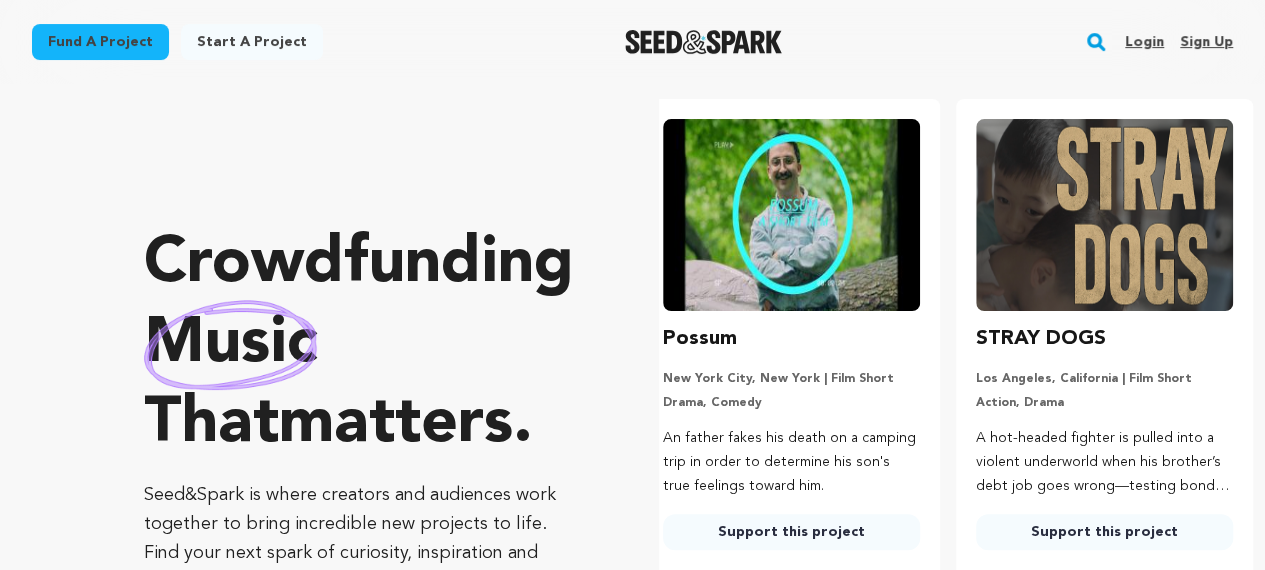 scroll, scrollTop: 0, scrollLeft: 0, axis: both 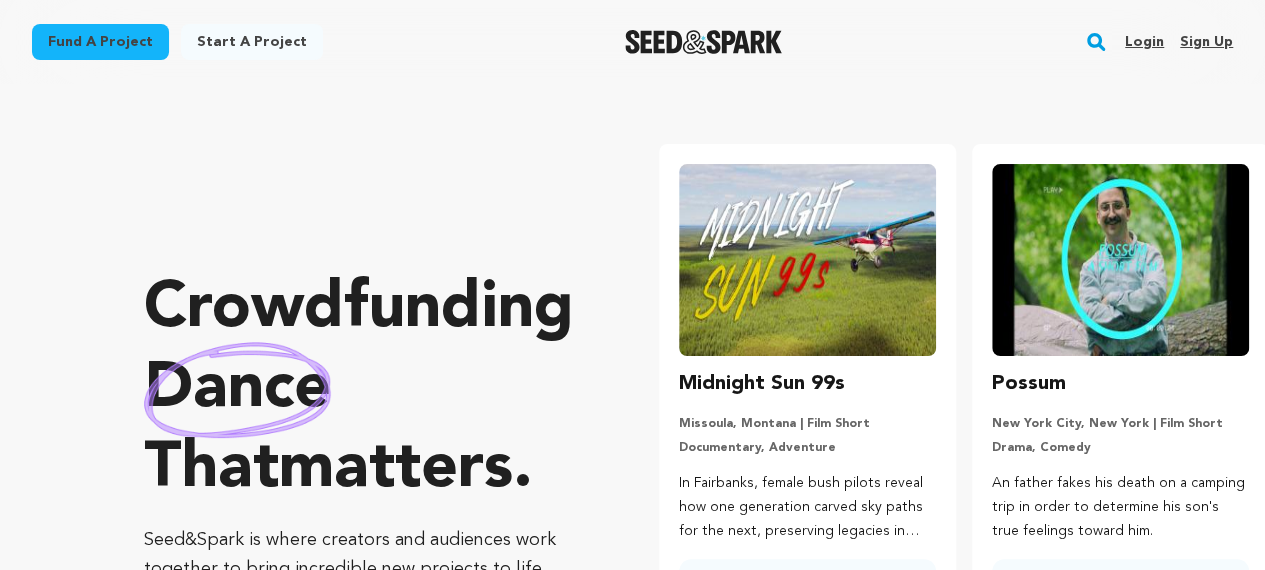 click on "Sign up" at bounding box center [1206, 42] 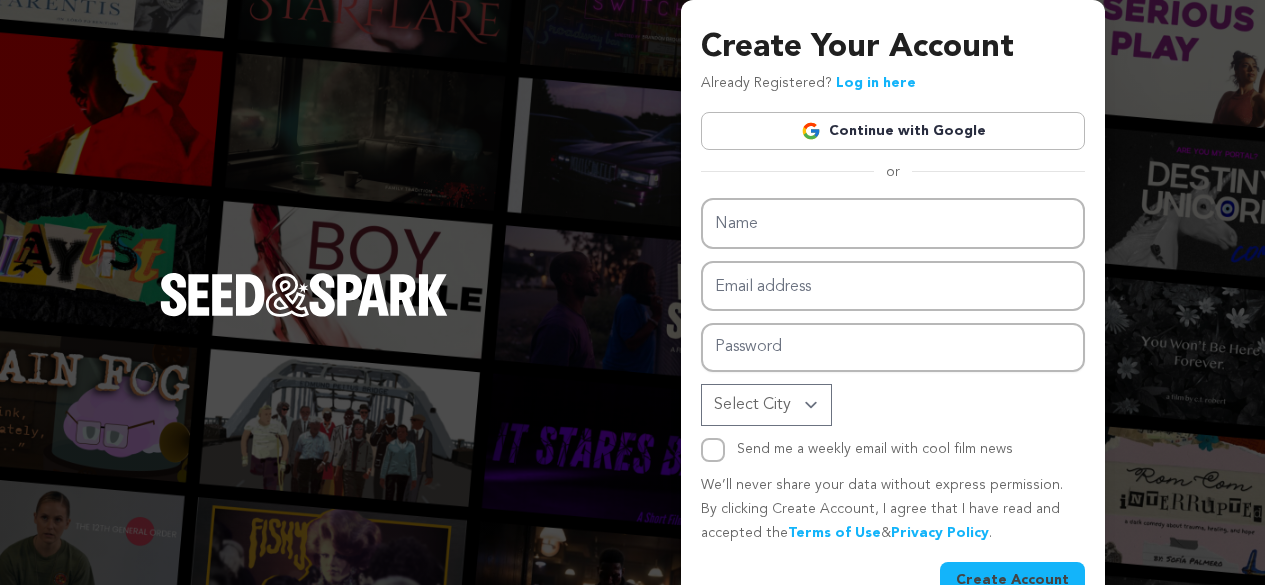 scroll, scrollTop: 0, scrollLeft: 0, axis: both 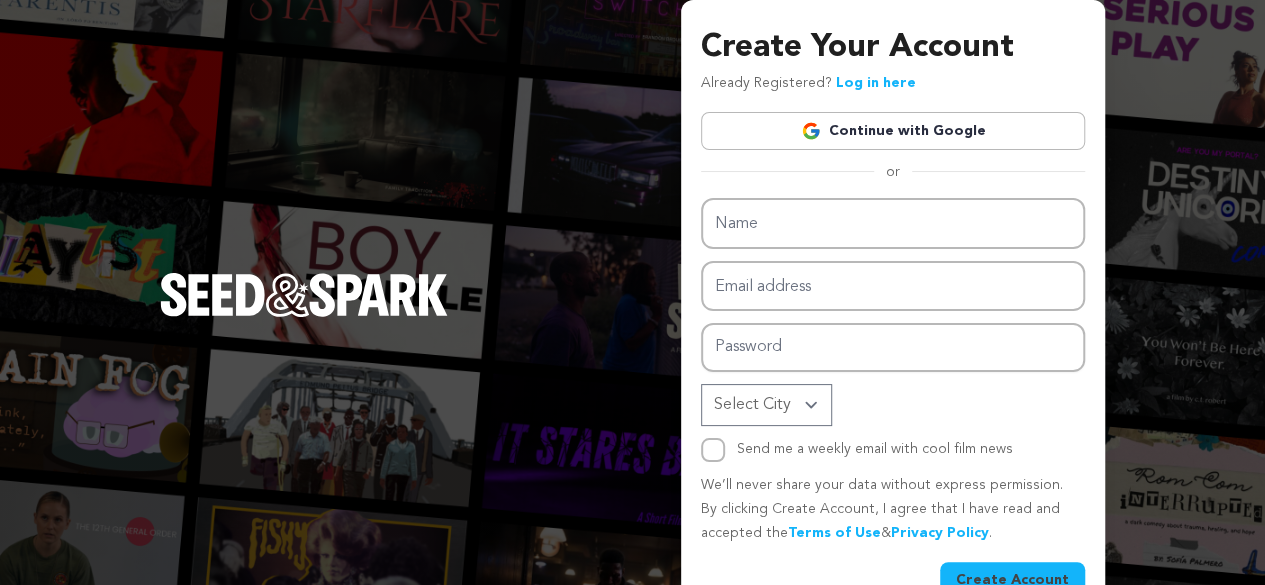 click on "Continue with Google" at bounding box center (893, 131) 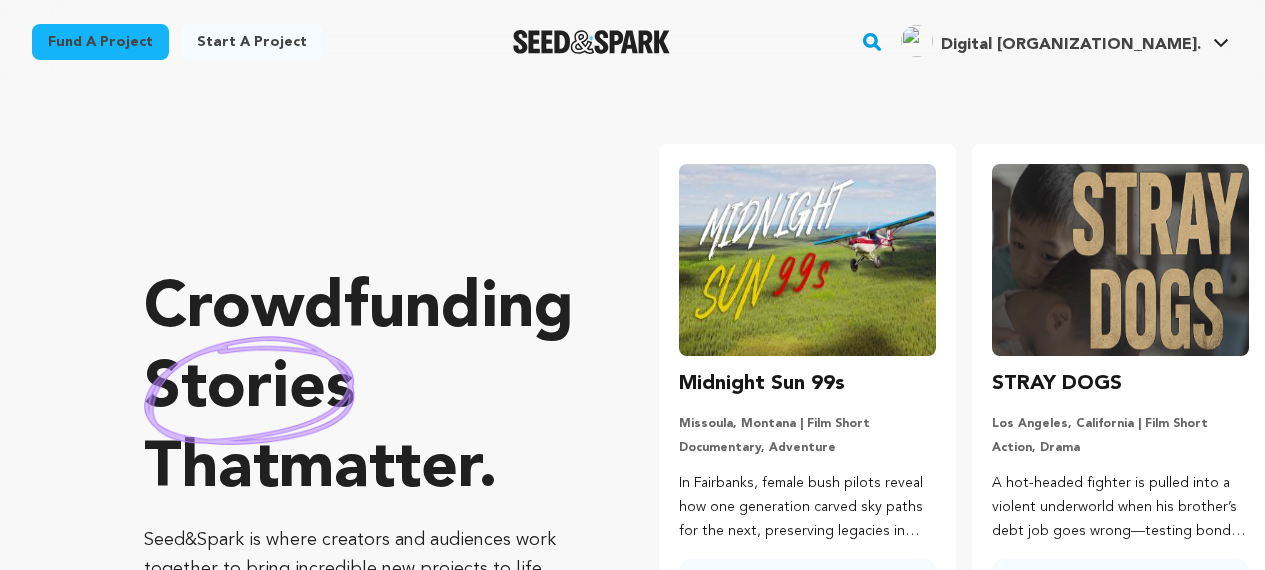 scroll, scrollTop: 0, scrollLeft: 0, axis: both 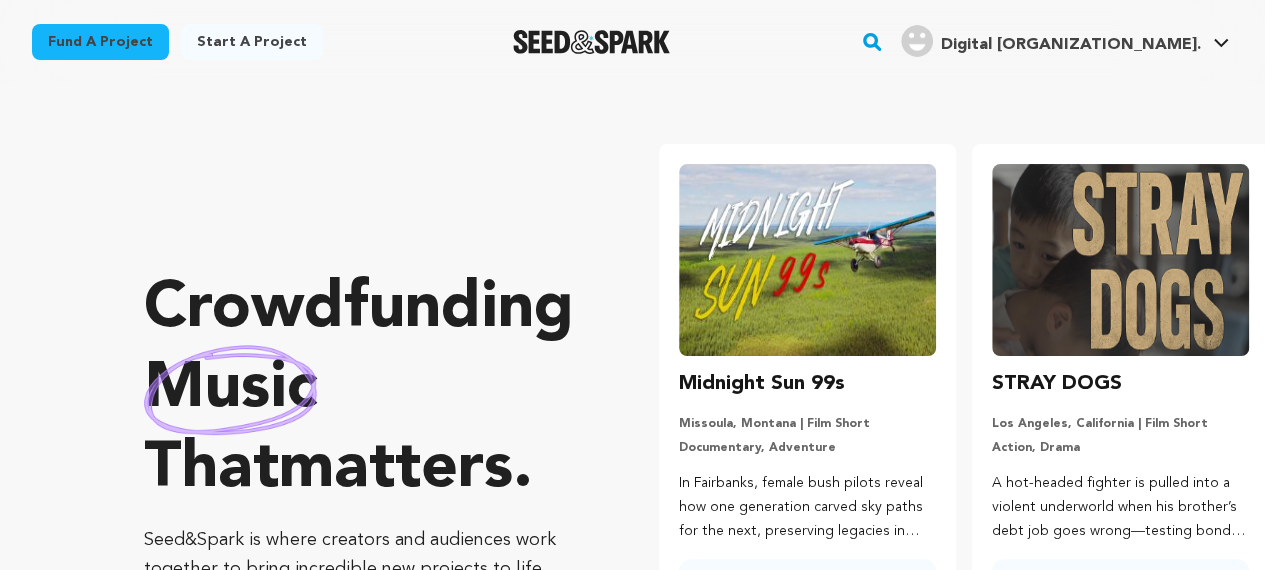 click on "Digital M." at bounding box center (1051, 41) 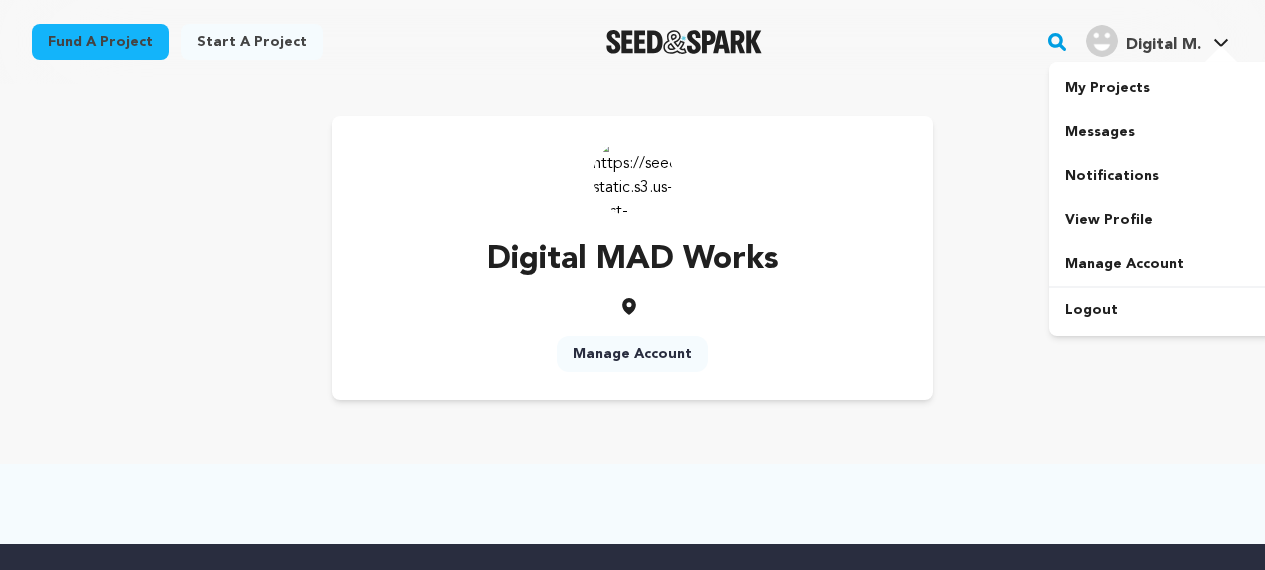 scroll, scrollTop: 0, scrollLeft: 0, axis: both 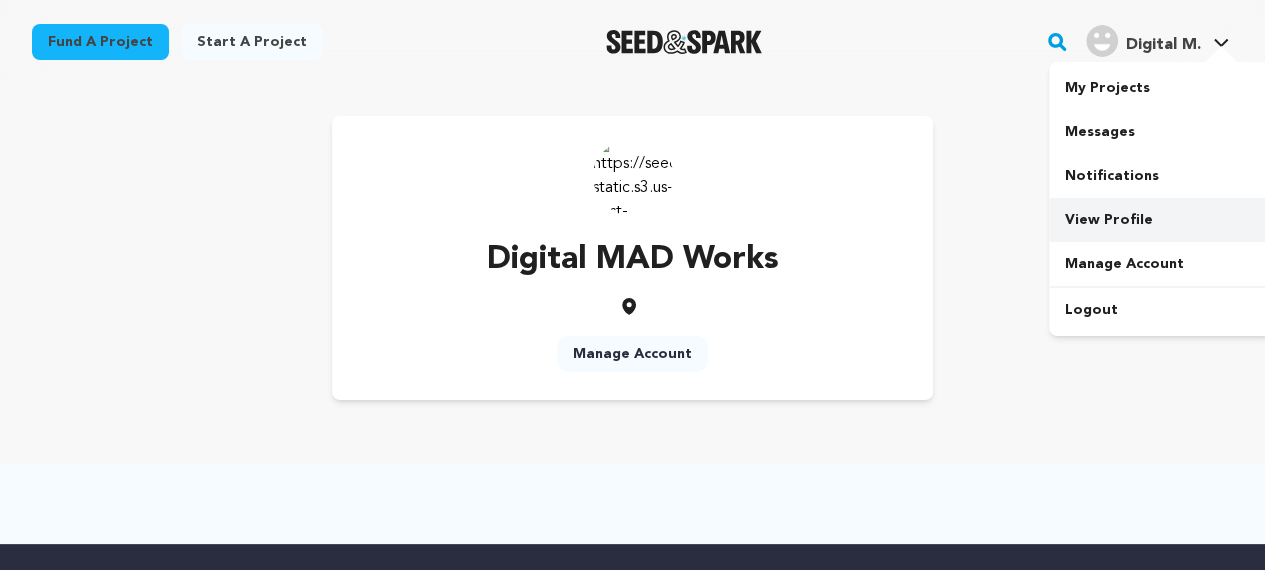 click on "View Profile" at bounding box center (1161, 220) 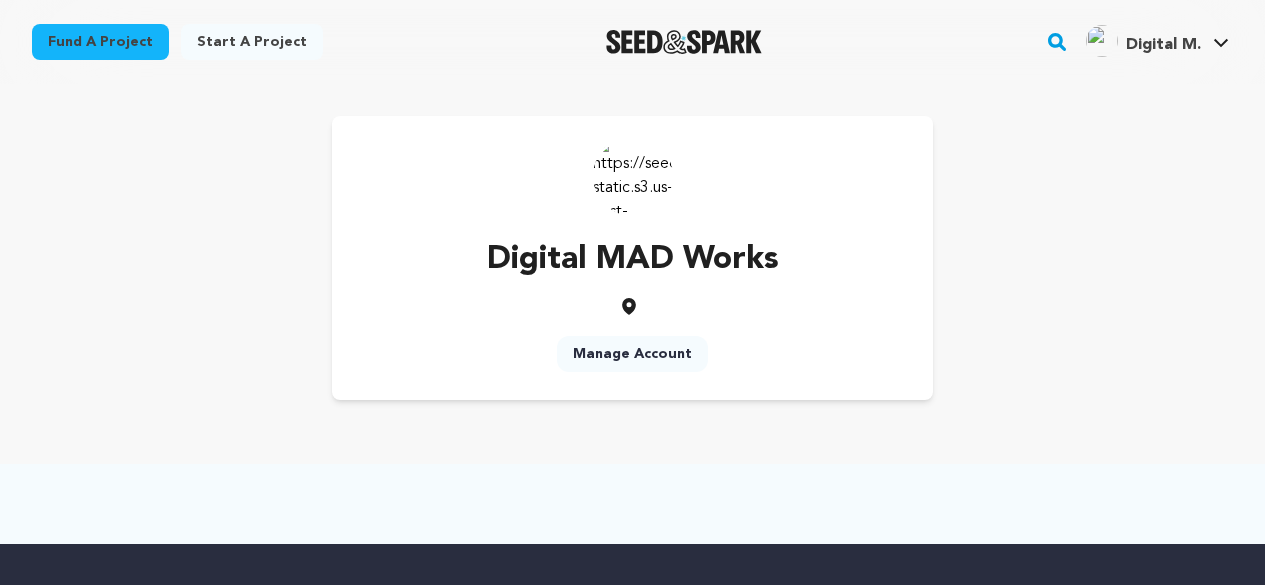 scroll, scrollTop: 0, scrollLeft: 0, axis: both 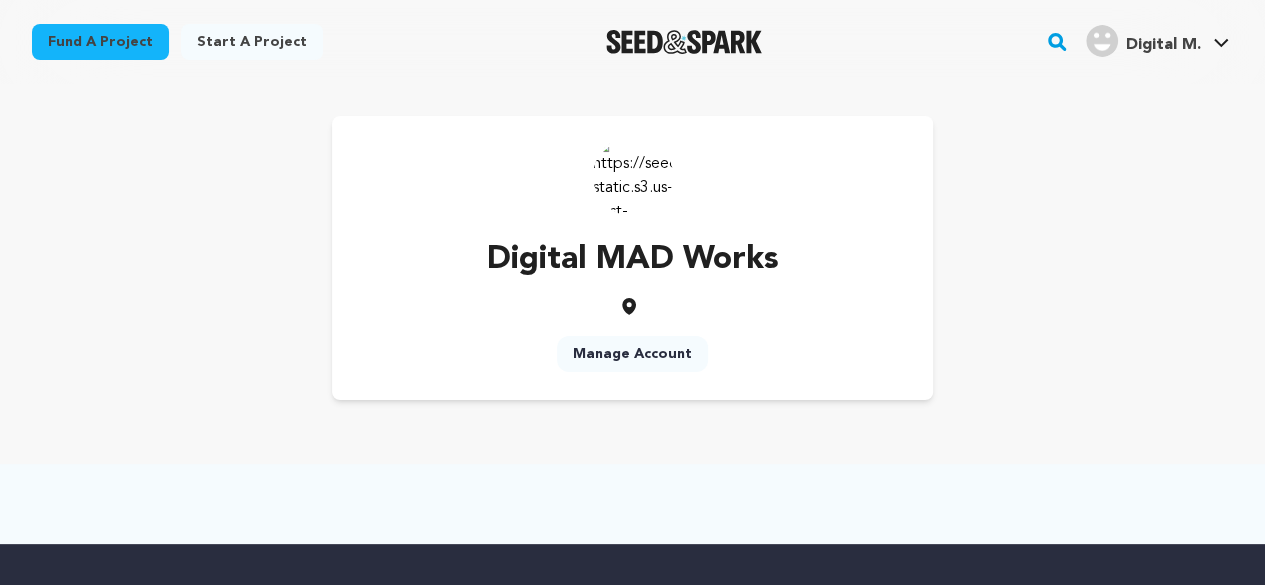 click at bounding box center (633, 176) 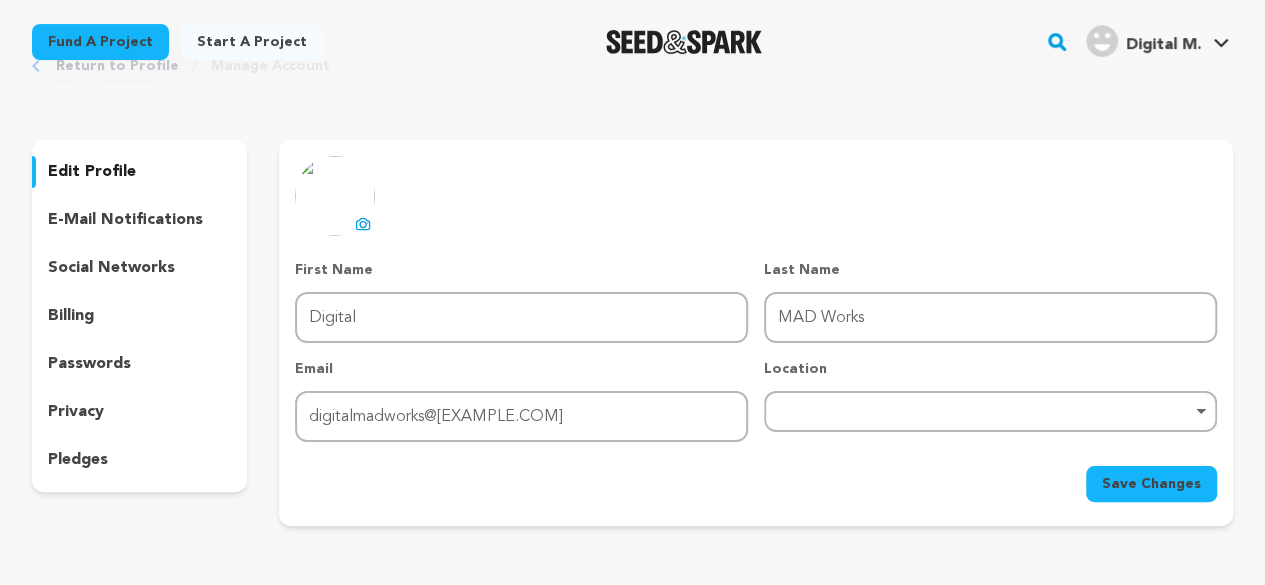 scroll, scrollTop: 100, scrollLeft: 0, axis: vertical 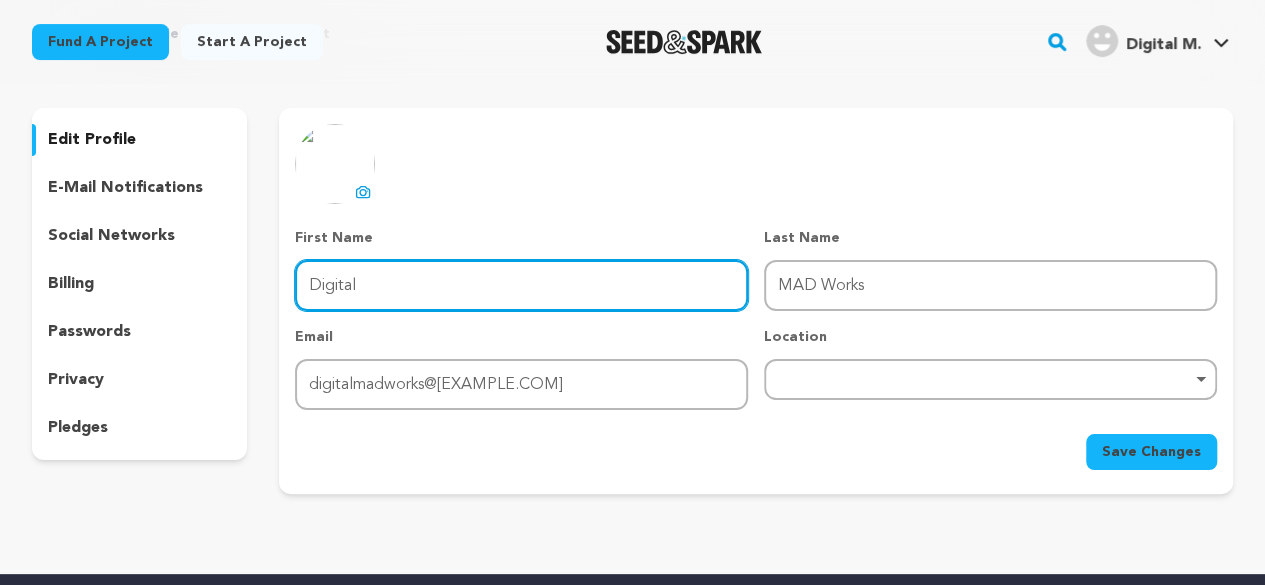 drag, startPoint x: 522, startPoint y: 281, endPoint x: 236, endPoint y: 287, distance: 286.06293 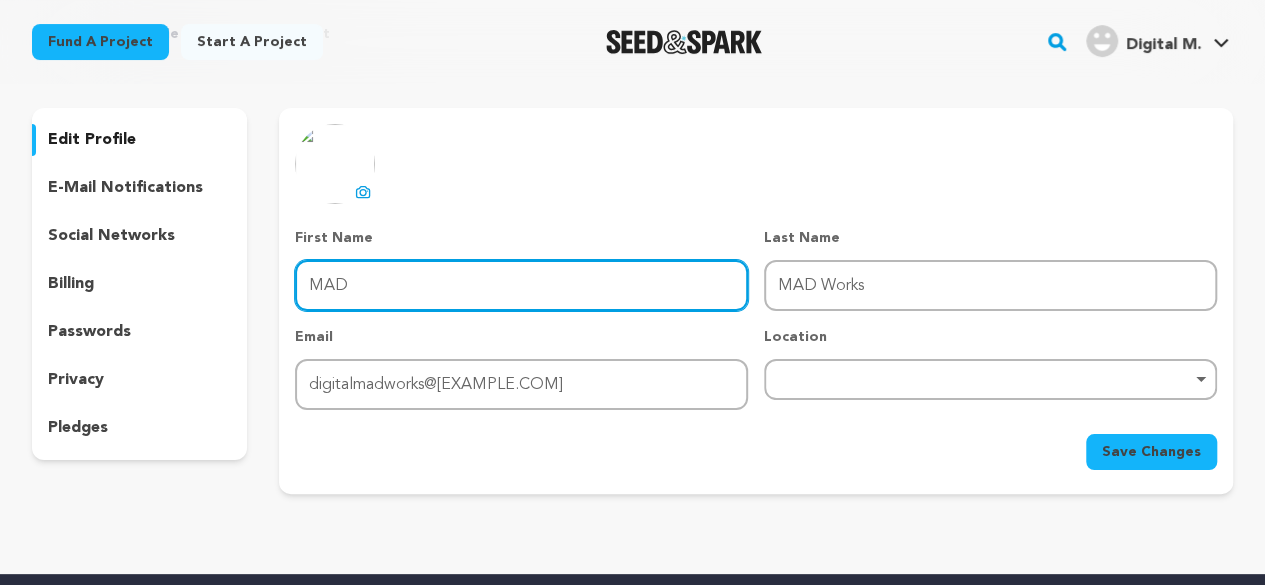 type on "MAD" 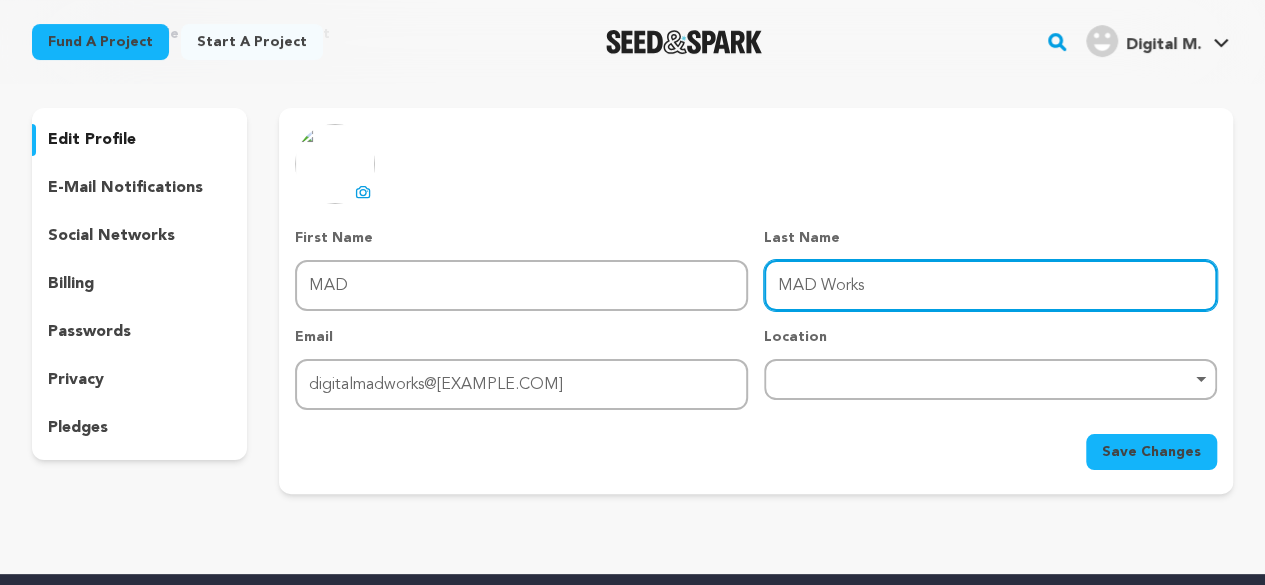 click on "MAD Works" at bounding box center (990, 285) 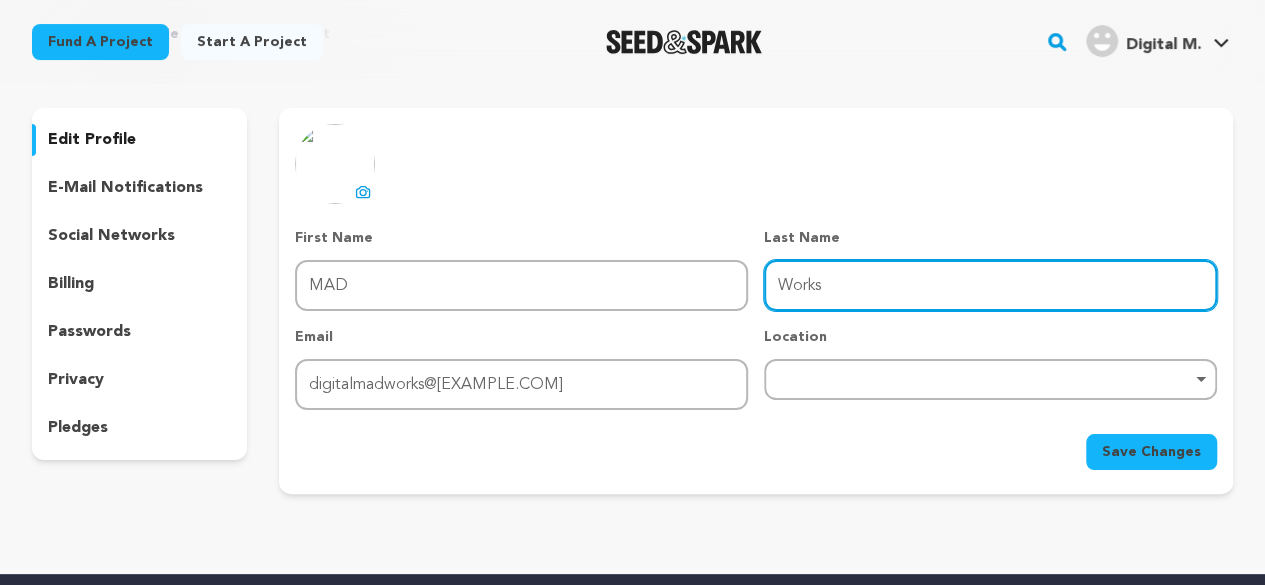 click on "Works" at bounding box center [990, 285] 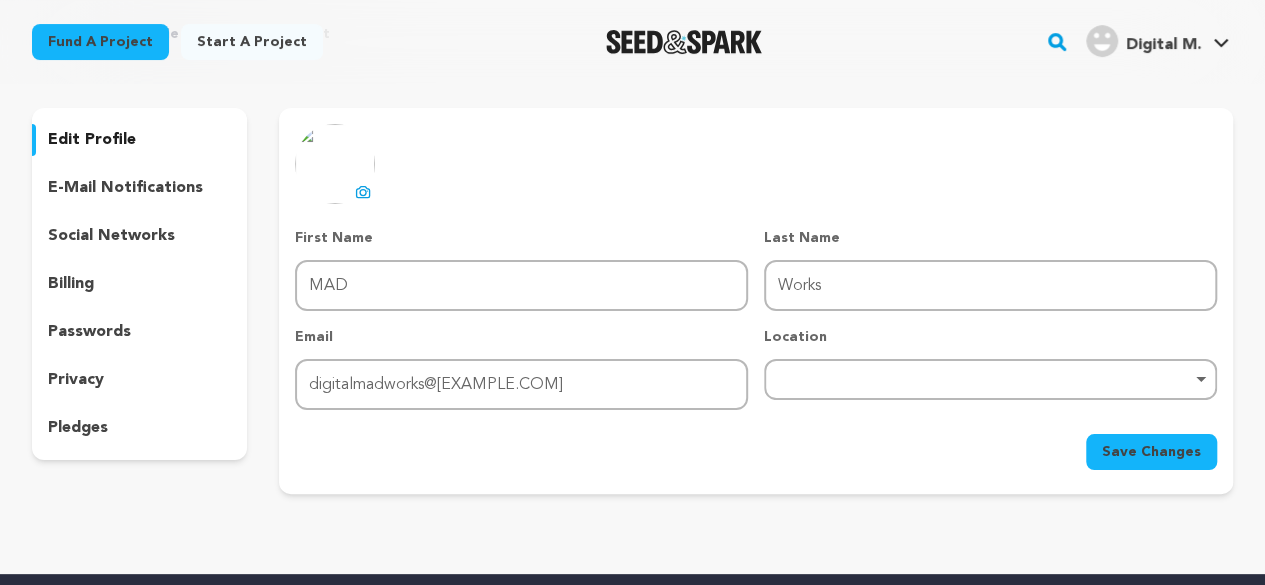 click on "Remove item" at bounding box center (990, 379) 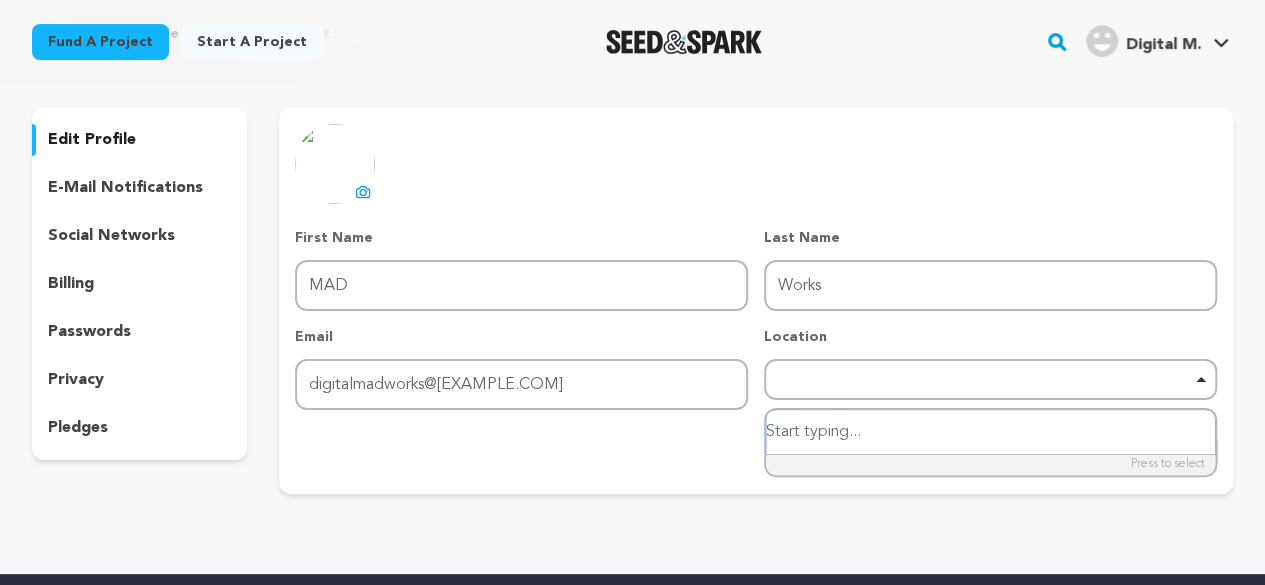 paste on "H.No.8-2-595/3/6A-6B, Eden Gardens, Road No:-10, Banjara Hills, Hyderabad, Telangana 500034" 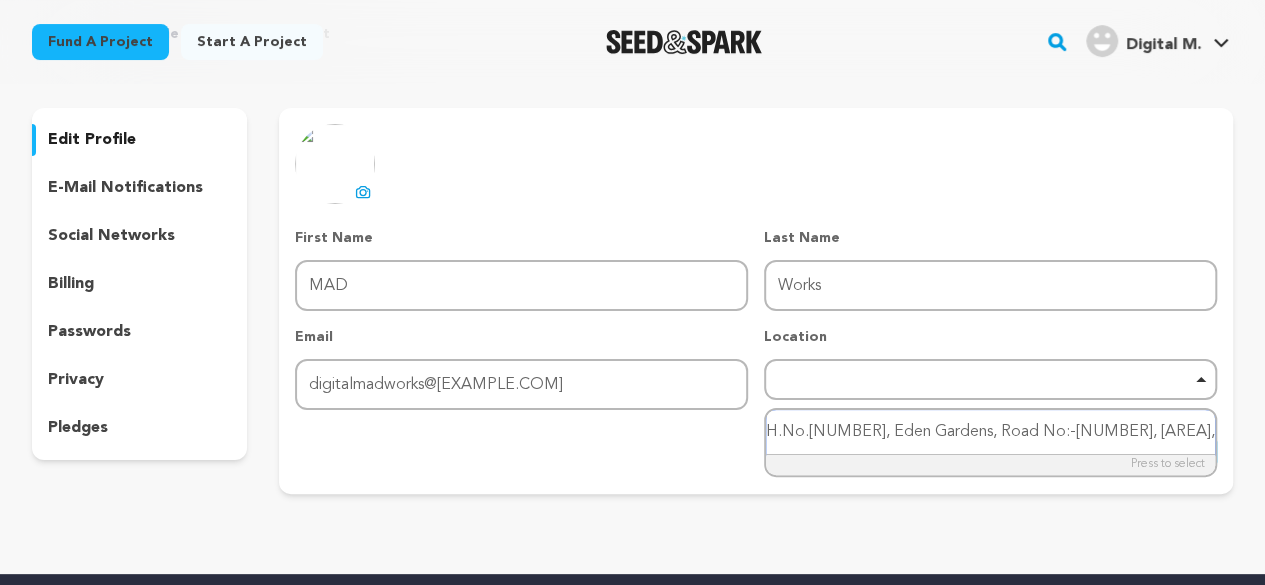 scroll, scrollTop: 0, scrollLeft: 247, axis: horizontal 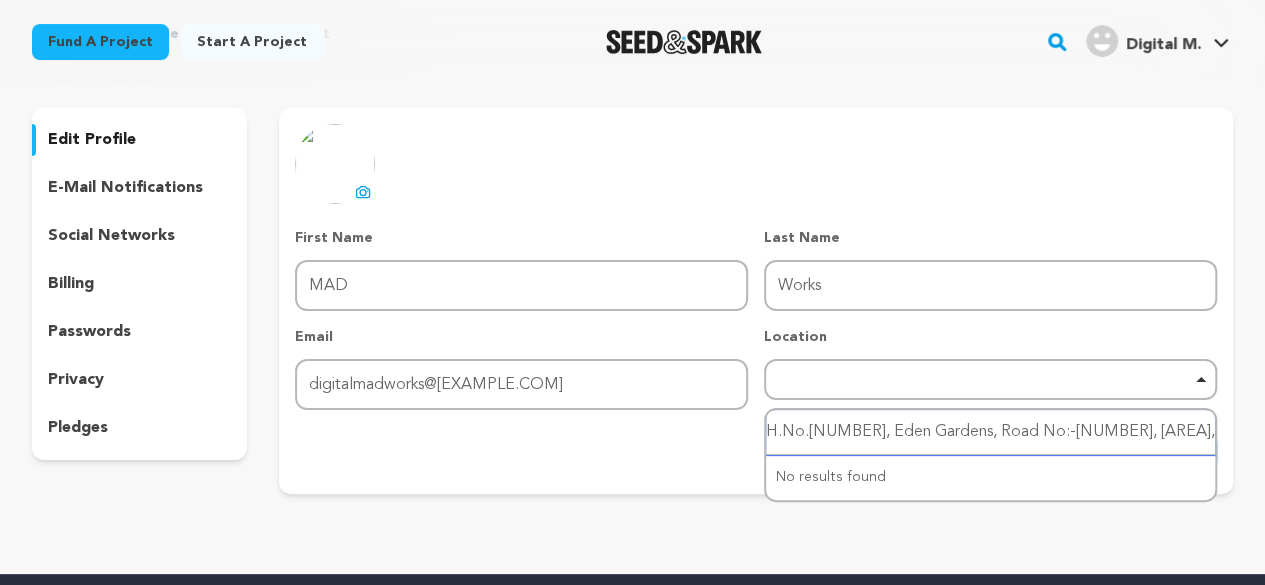 drag, startPoint x: 894, startPoint y: 427, endPoint x: 740, endPoint y: 413, distance: 154.63506 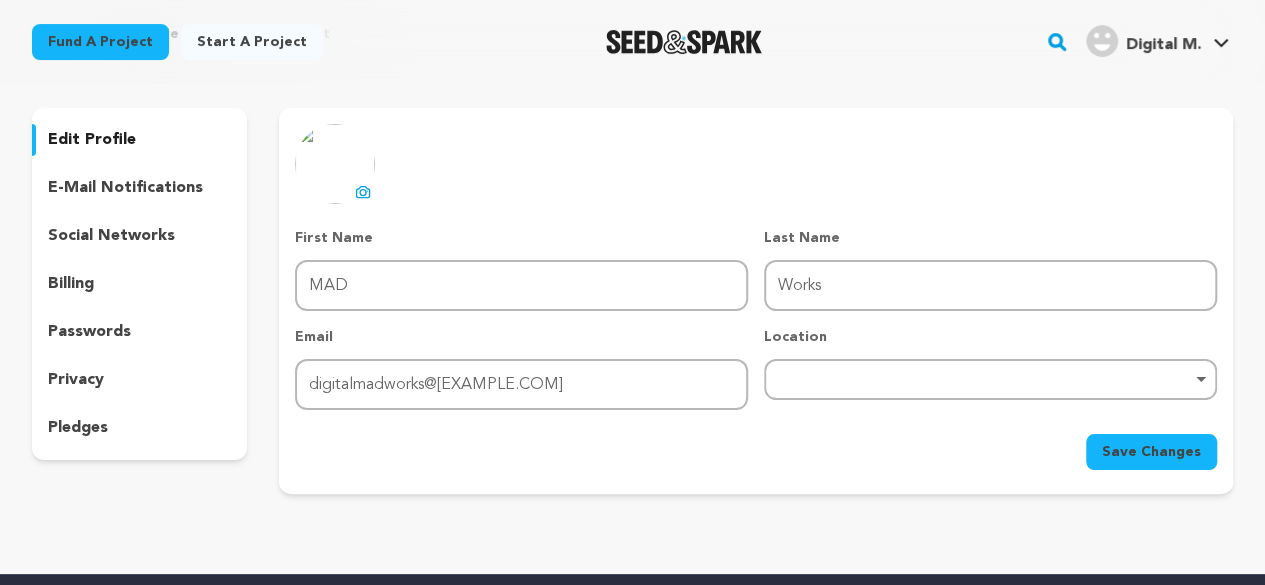 click on "Remove item" at bounding box center [990, 379] 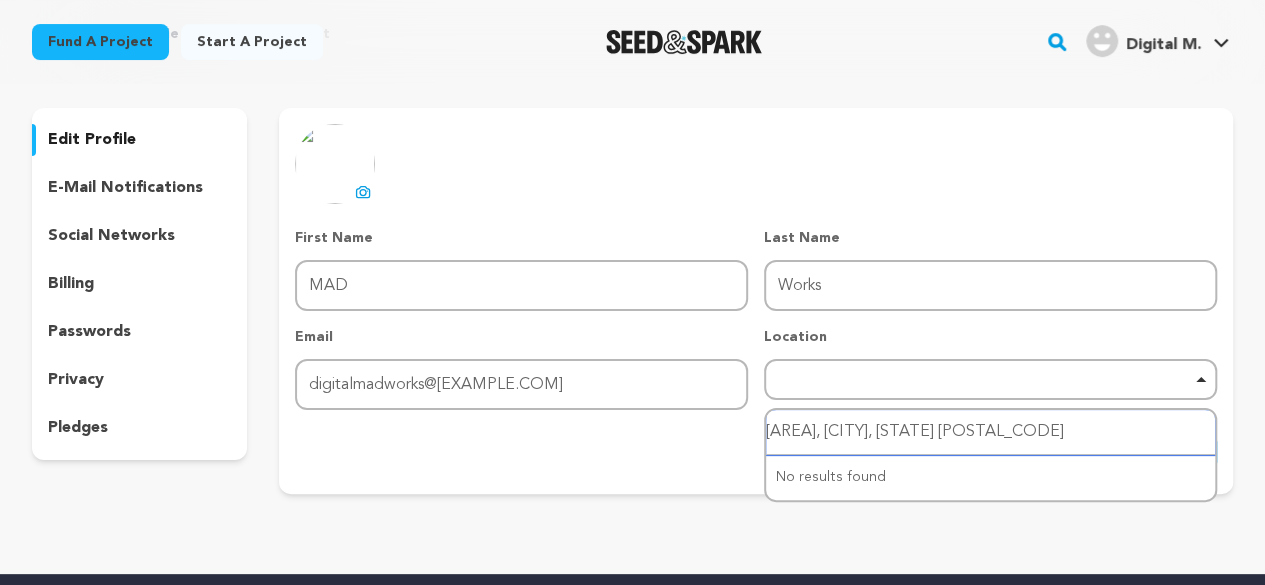 drag, startPoint x: 1028, startPoint y: 434, endPoint x: 1146, endPoint y: 427, distance: 118.20744 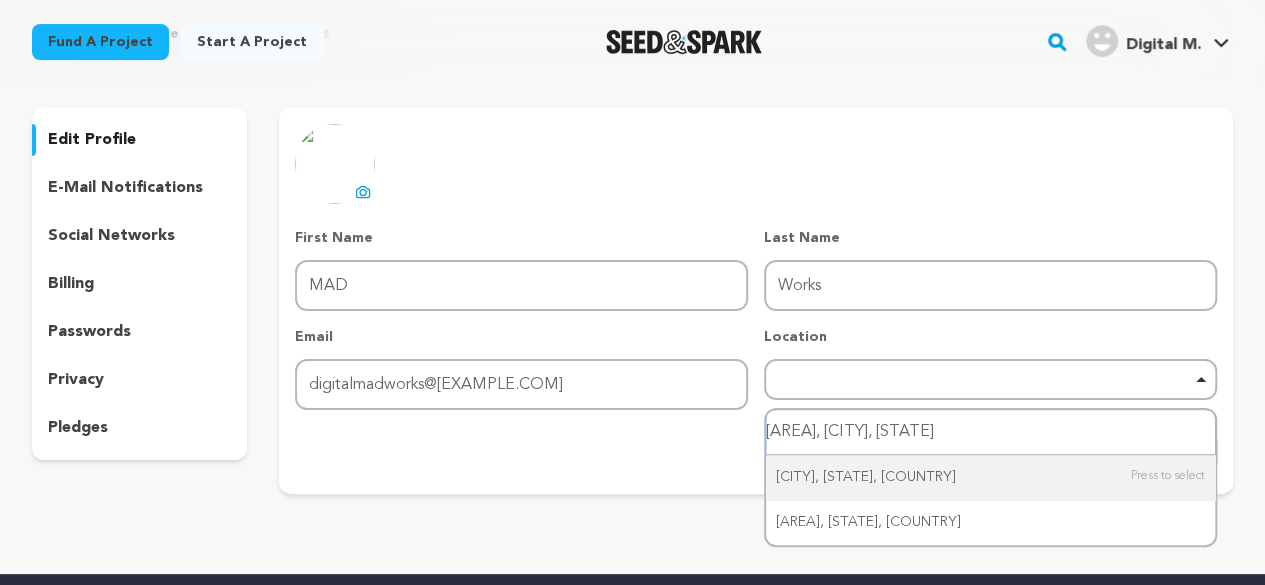 drag, startPoint x: 866, startPoint y: 433, endPoint x: 744, endPoint y: 413, distance: 123.62848 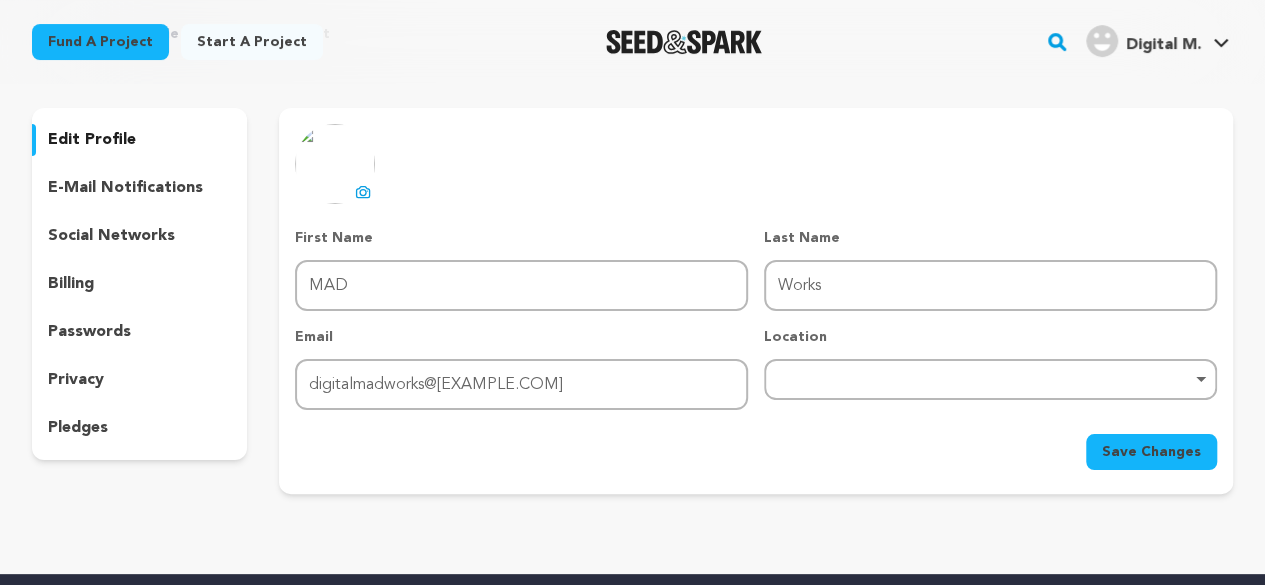 click on "Remove item" at bounding box center (990, 379) 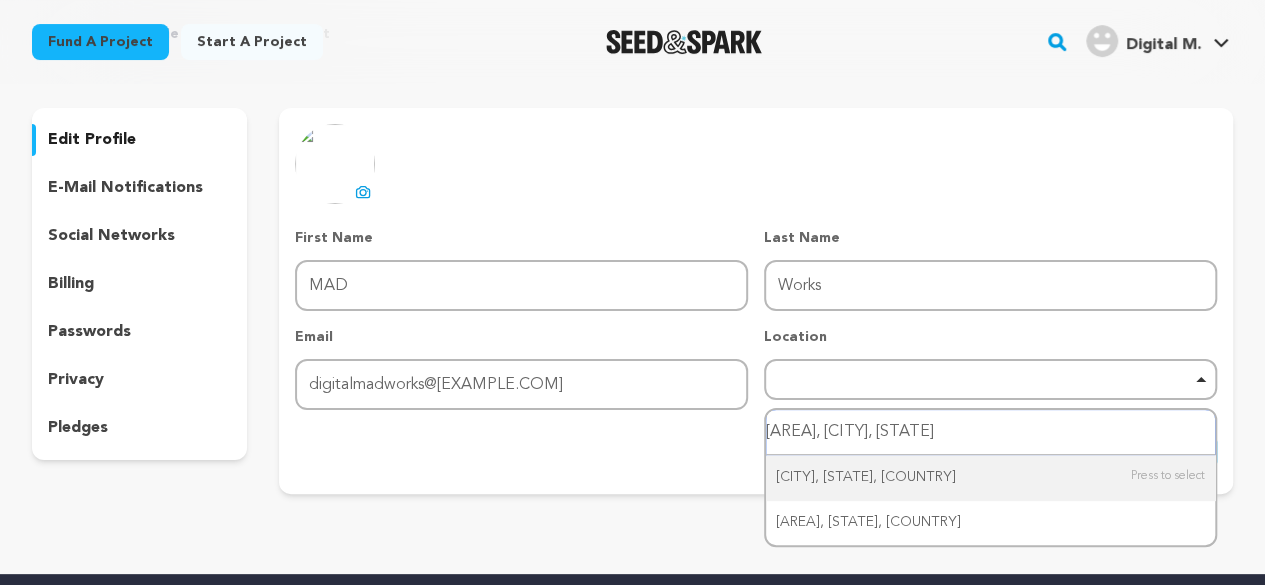 type on "Hyderabad, Telangana" 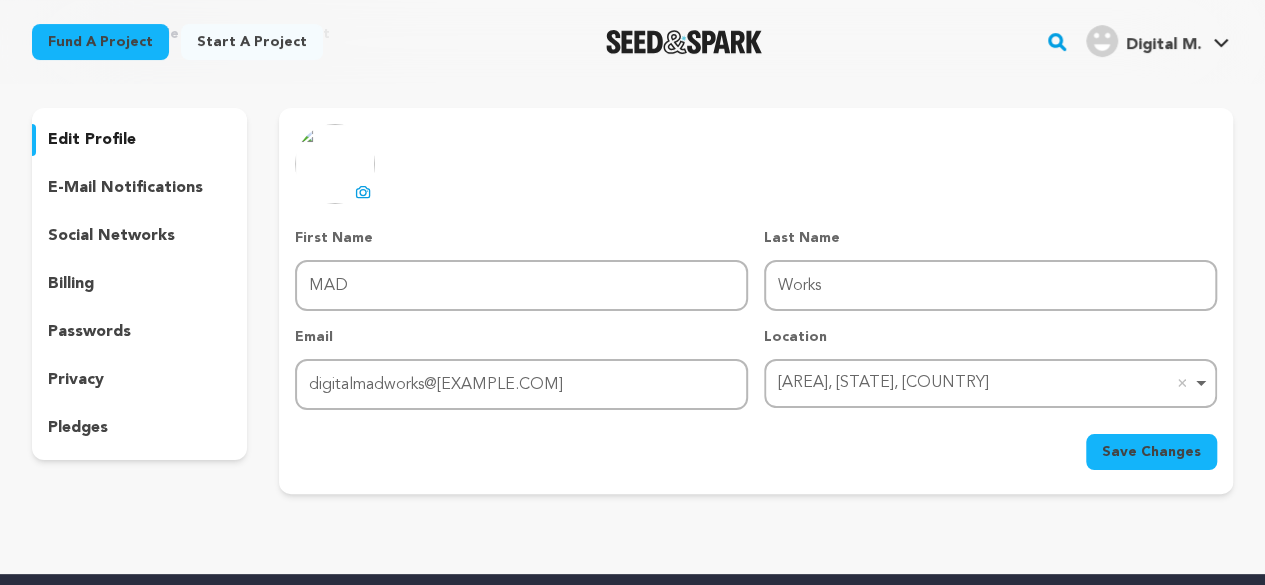click on "Banjara, Telangana, India Remove item" at bounding box center [984, 383] 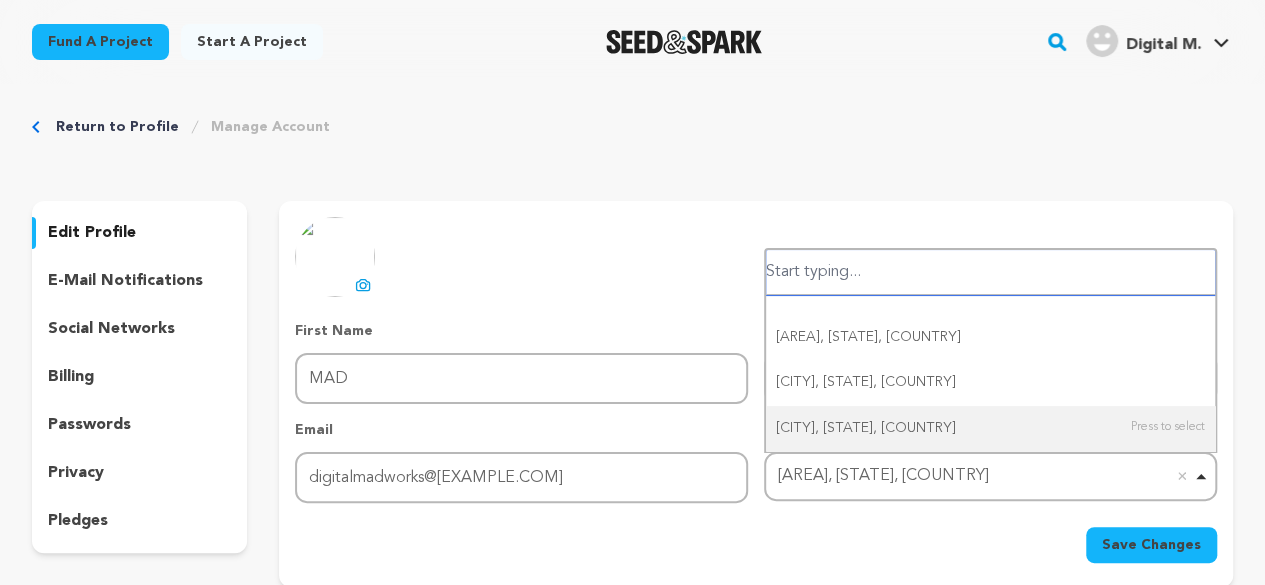 scroll, scrollTop: 0, scrollLeft: 0, axis: both 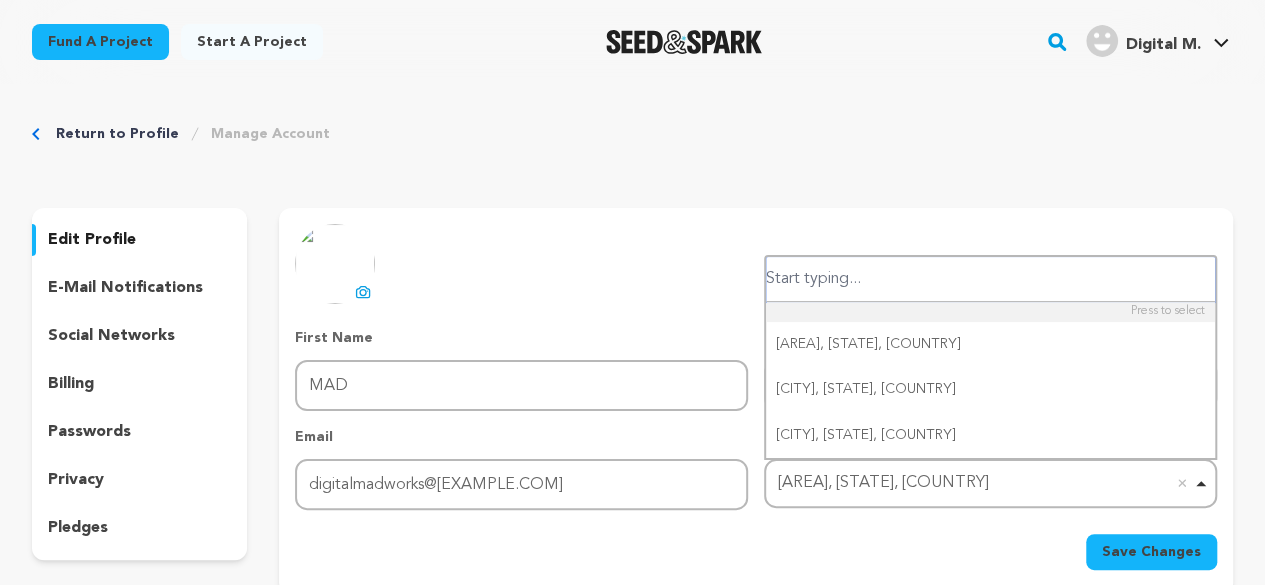 click at bounding box center [990, 279] 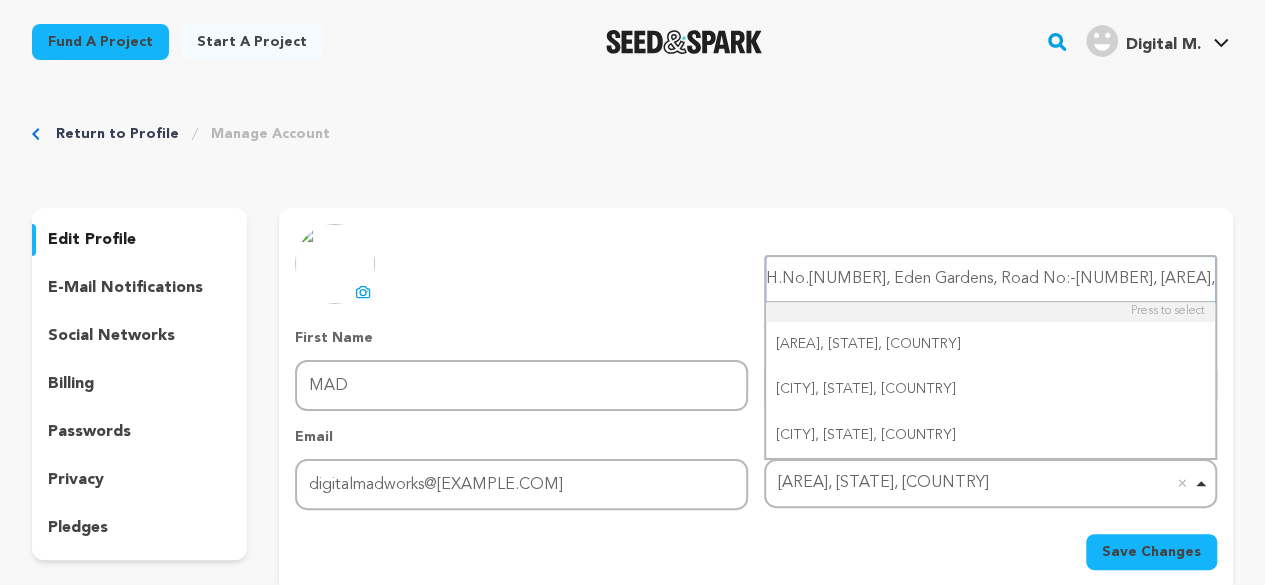 scroll, scrollTop: 0, scrollLeft: 247, axis: horizontal 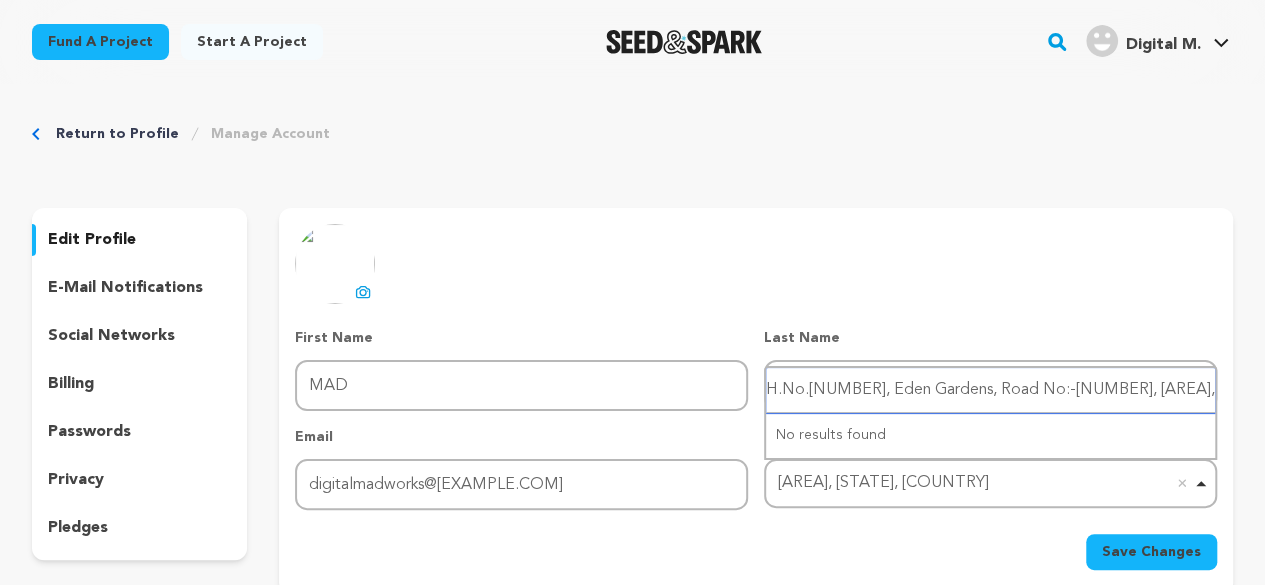 drag, startPoint x: 894, startPoint y: 388, endPoint x: 666, endPoint y: 356, distance: 230.23466 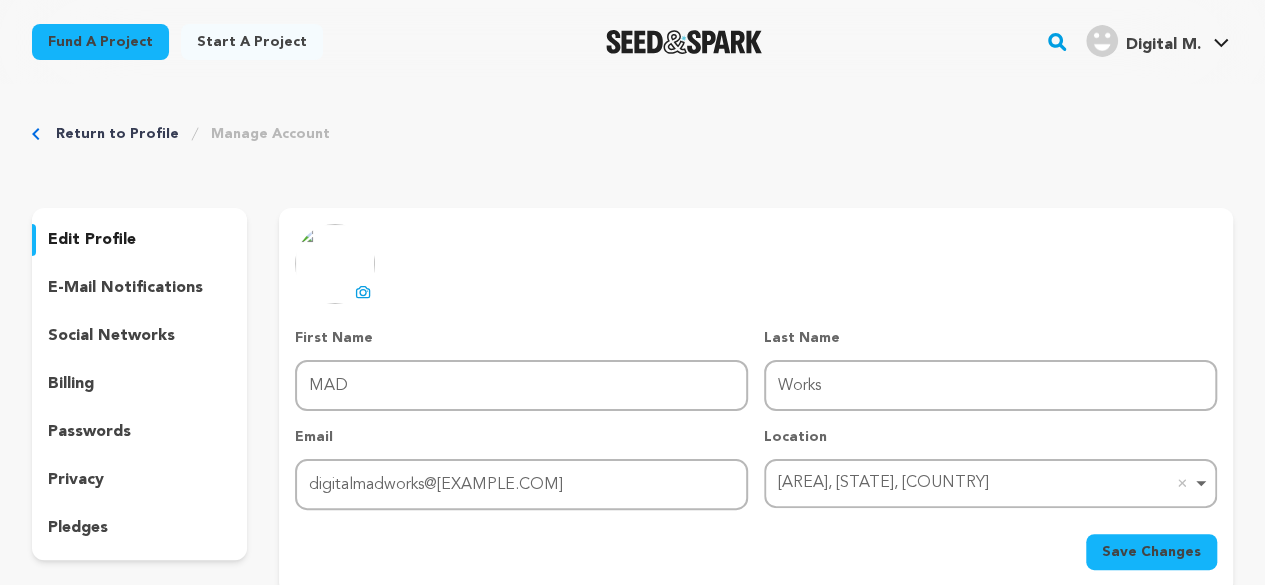 click on "Banjara, Telangana, India Remove item" at bounding box center [984, 483] 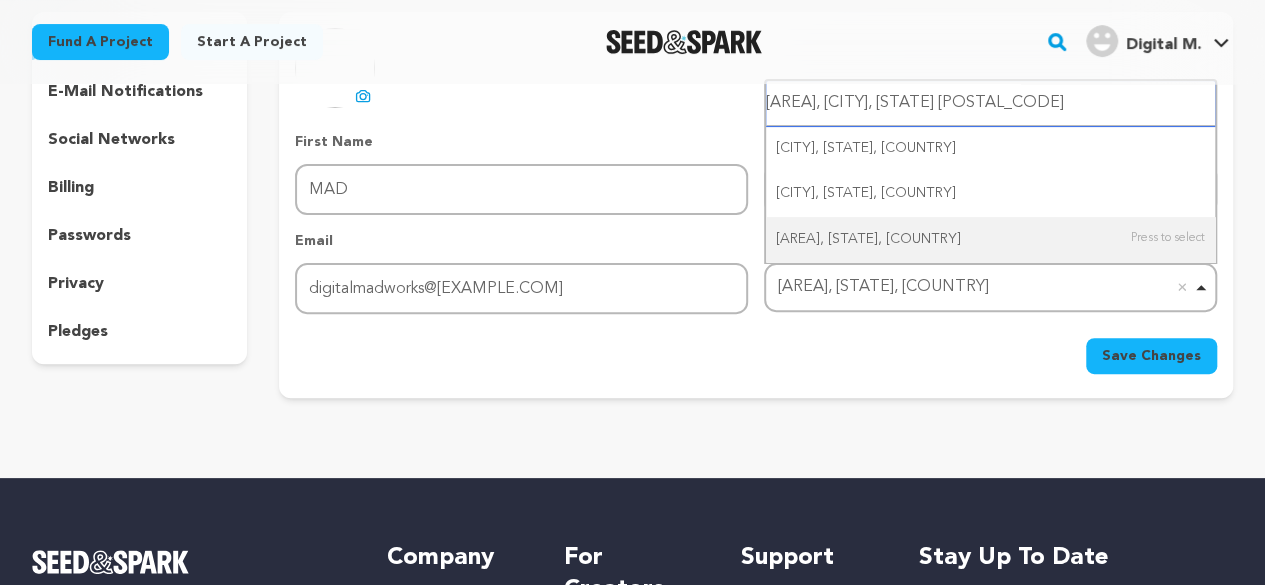 scroll, scrollTop: 200, scrollLeft: 0, axis: vertical 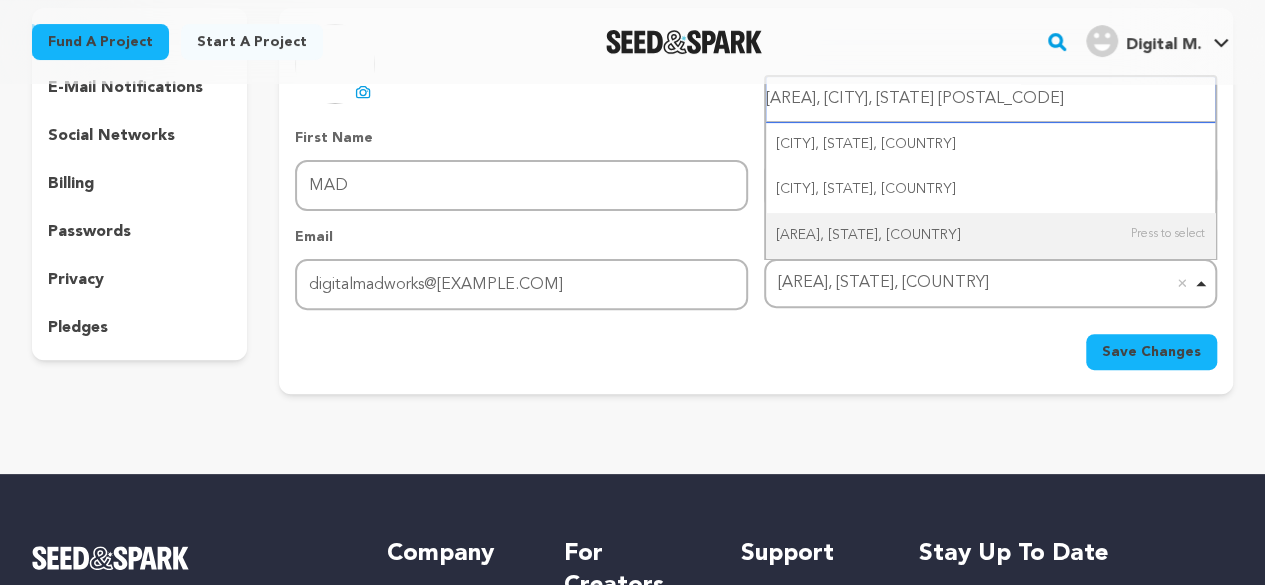 type on "Banjara Hills, Hyderabad, Telangana 500034" 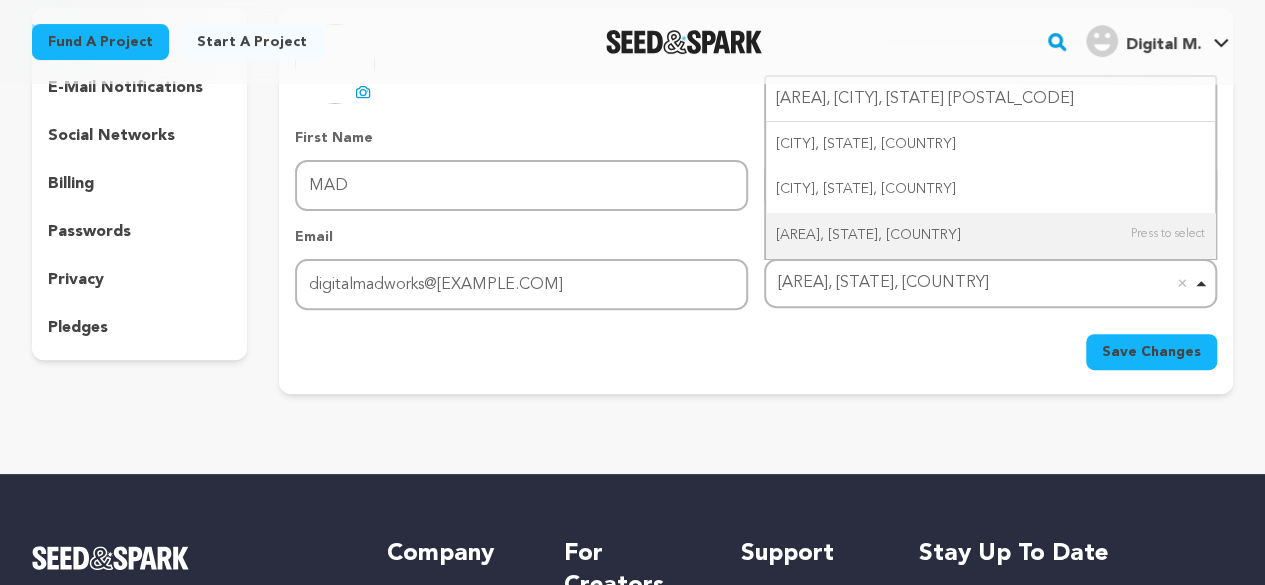 click on "Save Changes" at bounding box center (1151, 352) 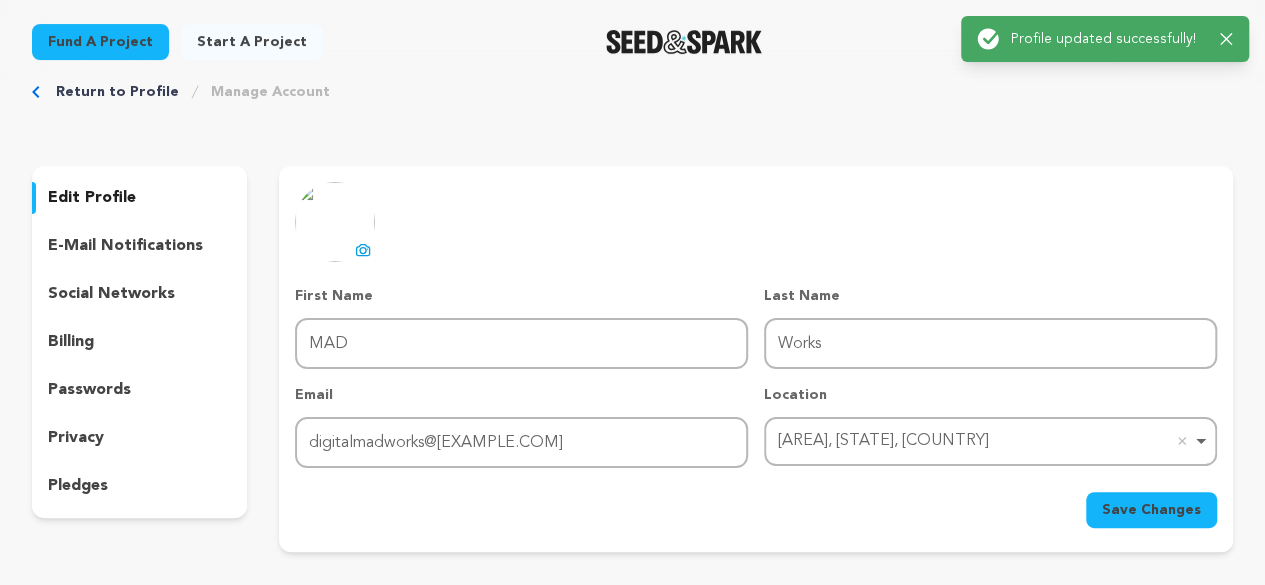 scroll, scrollTop: 0, scrollLeft: 0, axis: both 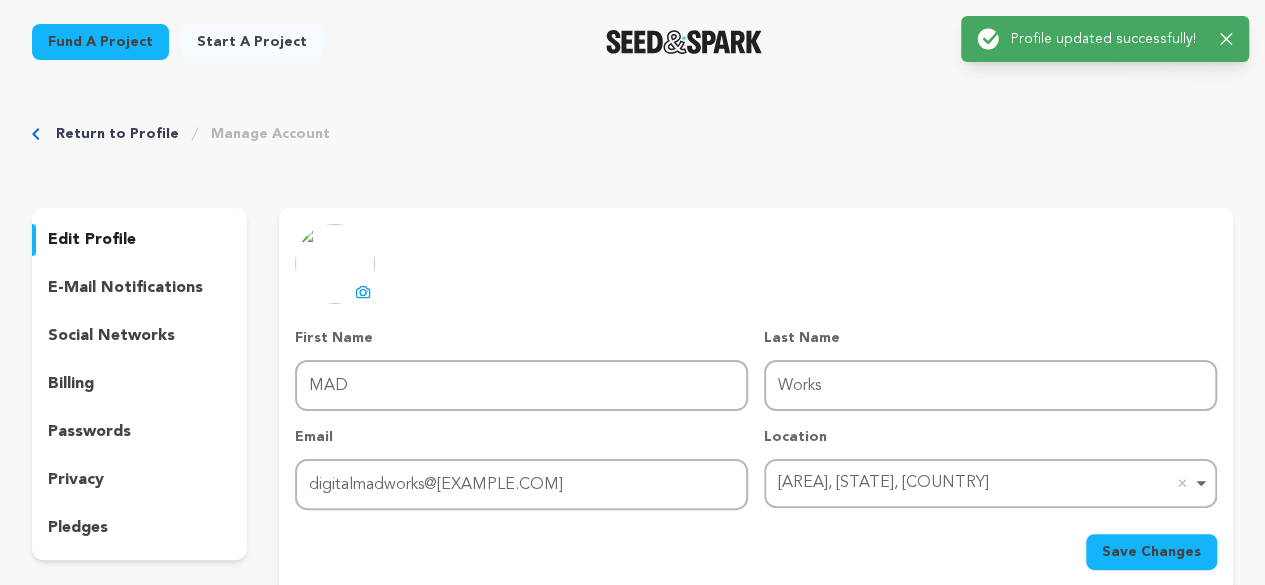 click on "social networks" at bounding box center [111, 336] 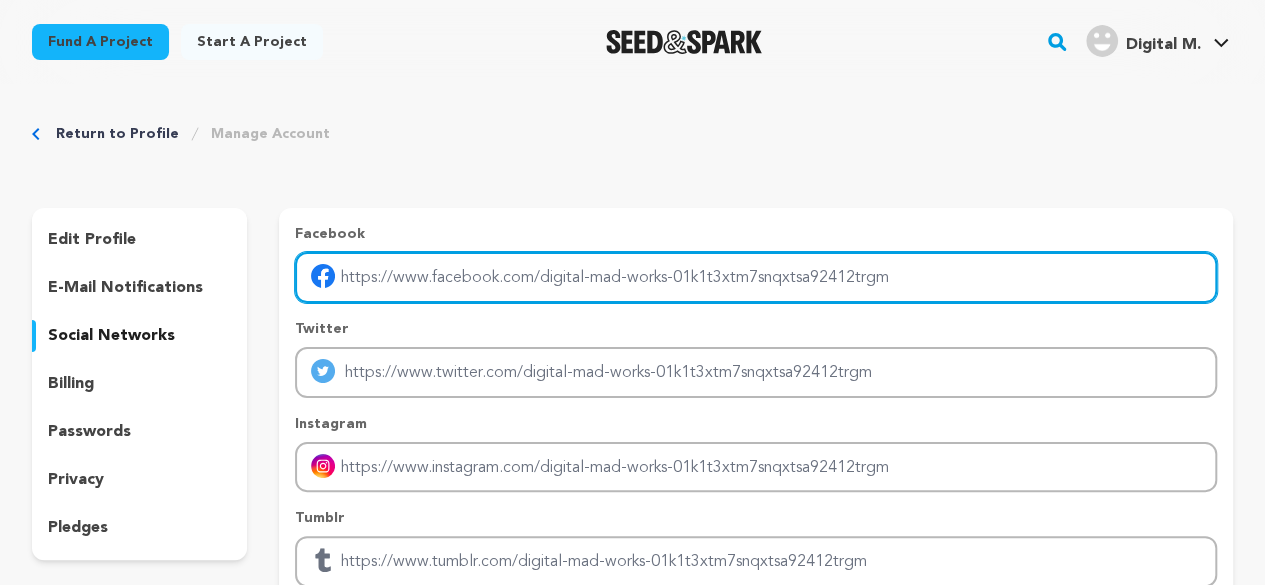 click at bounding box center [756, 277] 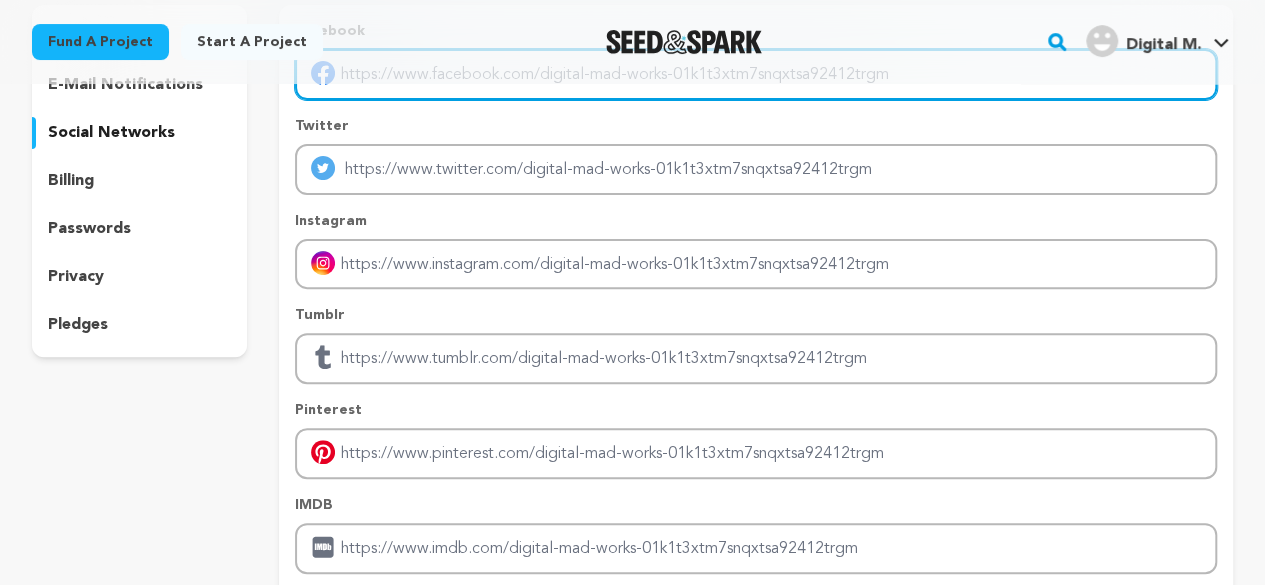 scroll, scrollTop: 200, scrollLeft: 0, axis: vertical 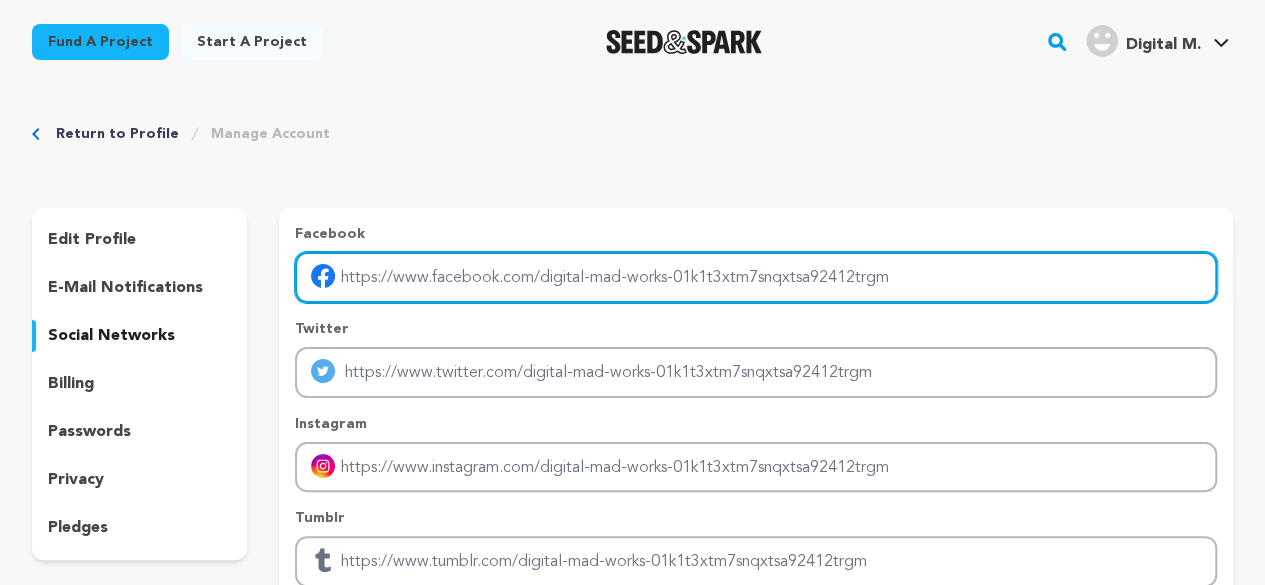 paste on "https://www.facebook.com/madworksindia" 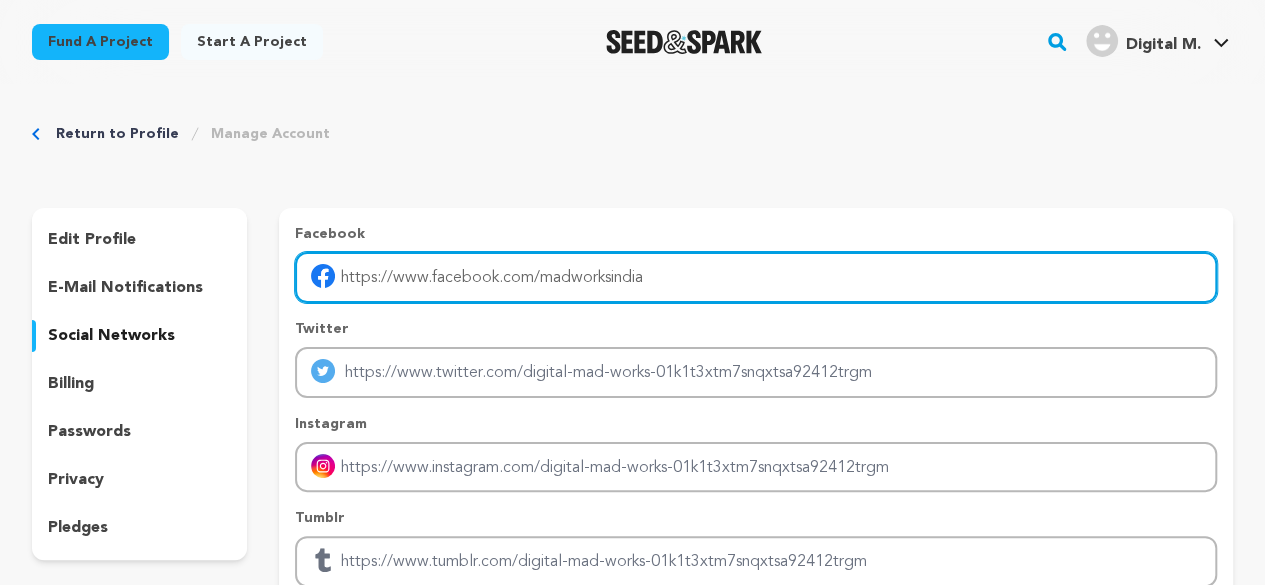 type on "https://www.facebook.com/madworksindia" 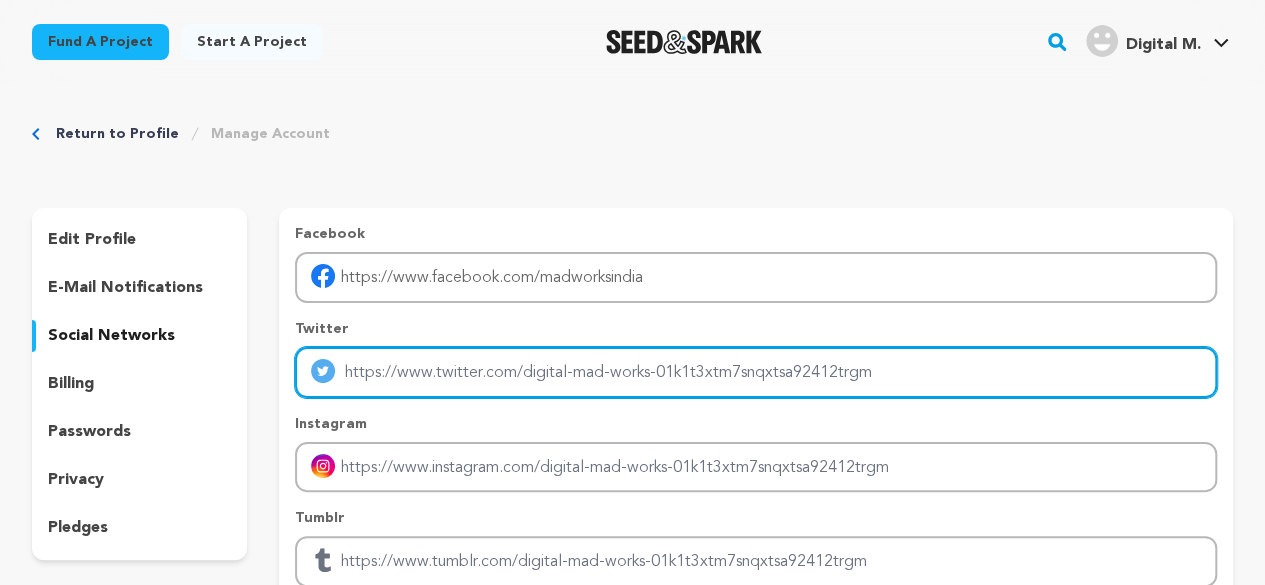 click at bounding box center (756, 372) 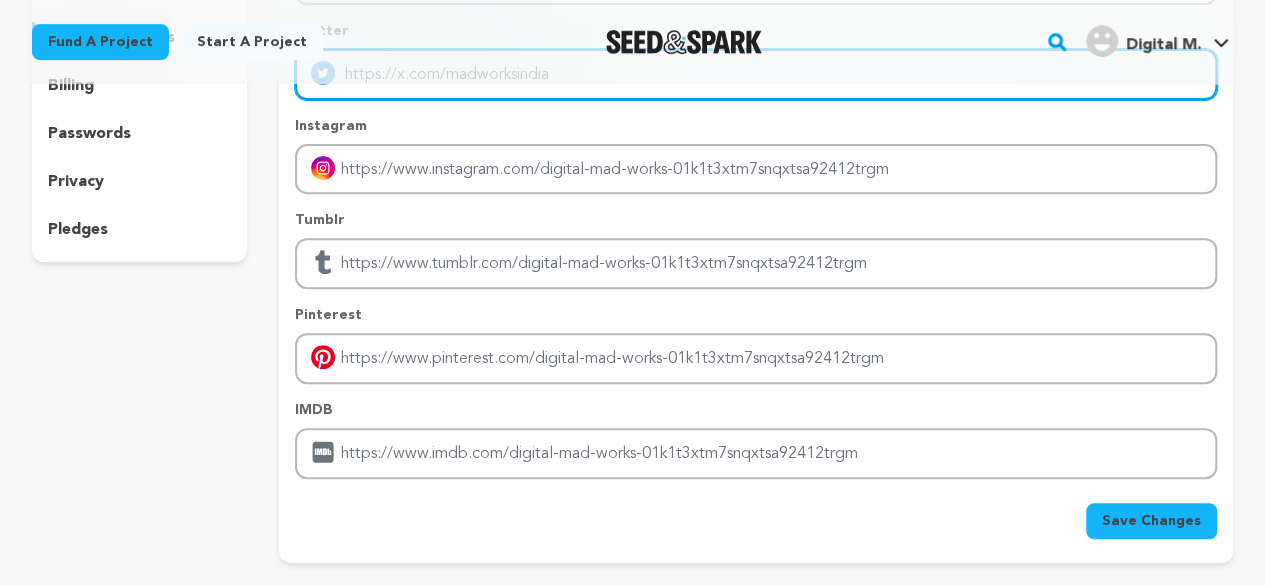 scroll, scrollTop: 300, scrollLeft: 0, axis: vertical 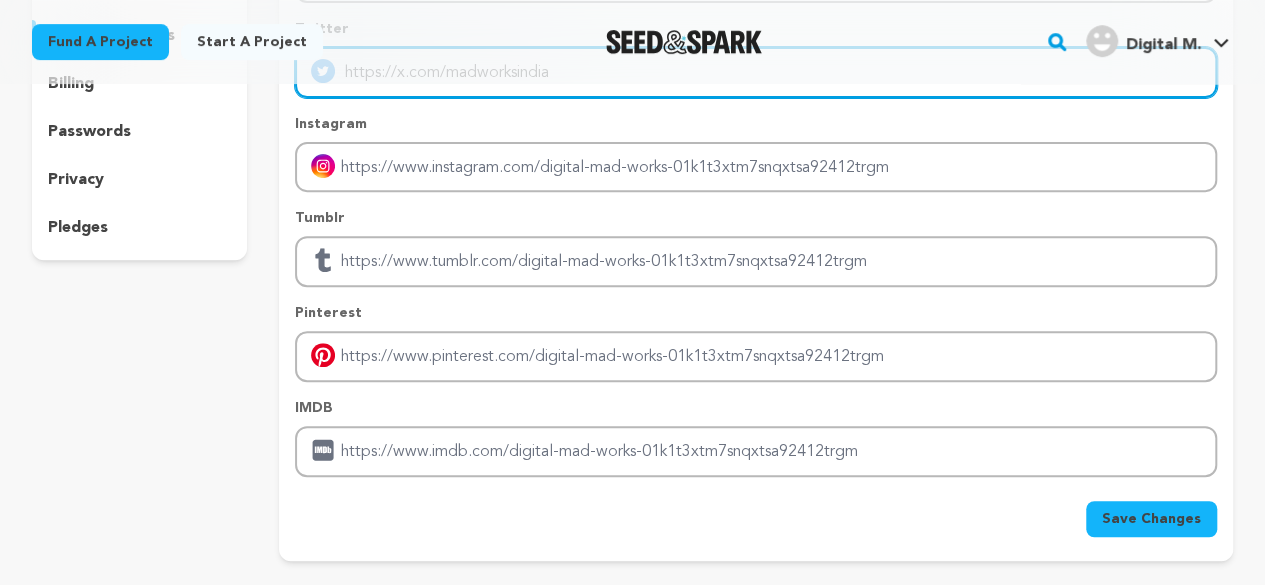type on "https://x.com/madworksindia" 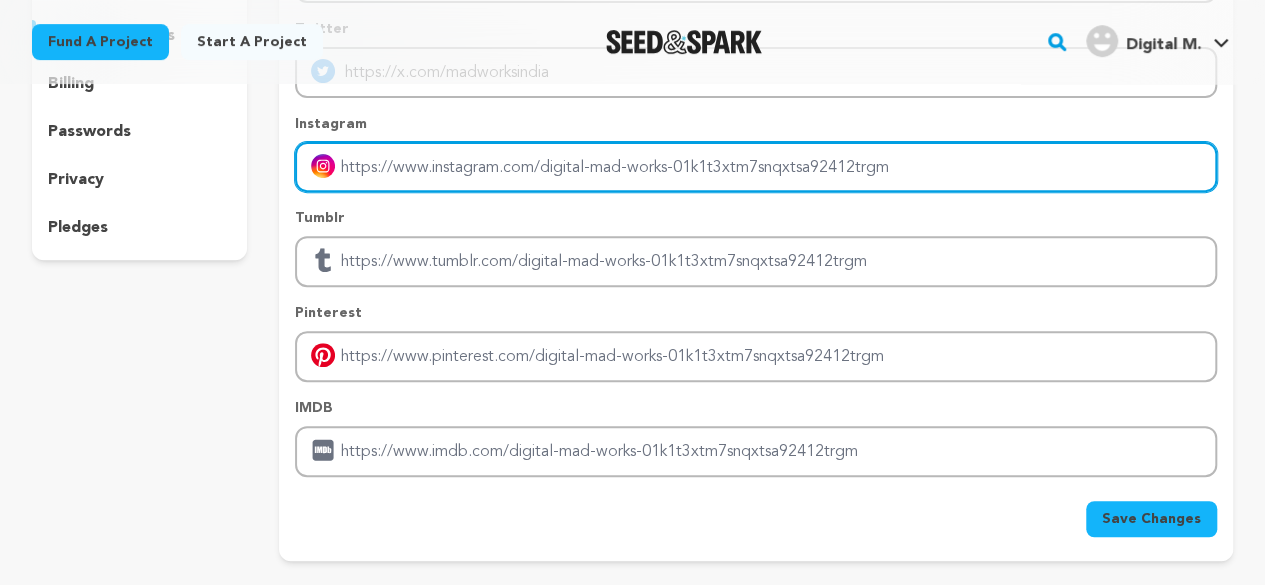click at bounding box center [756, 167] 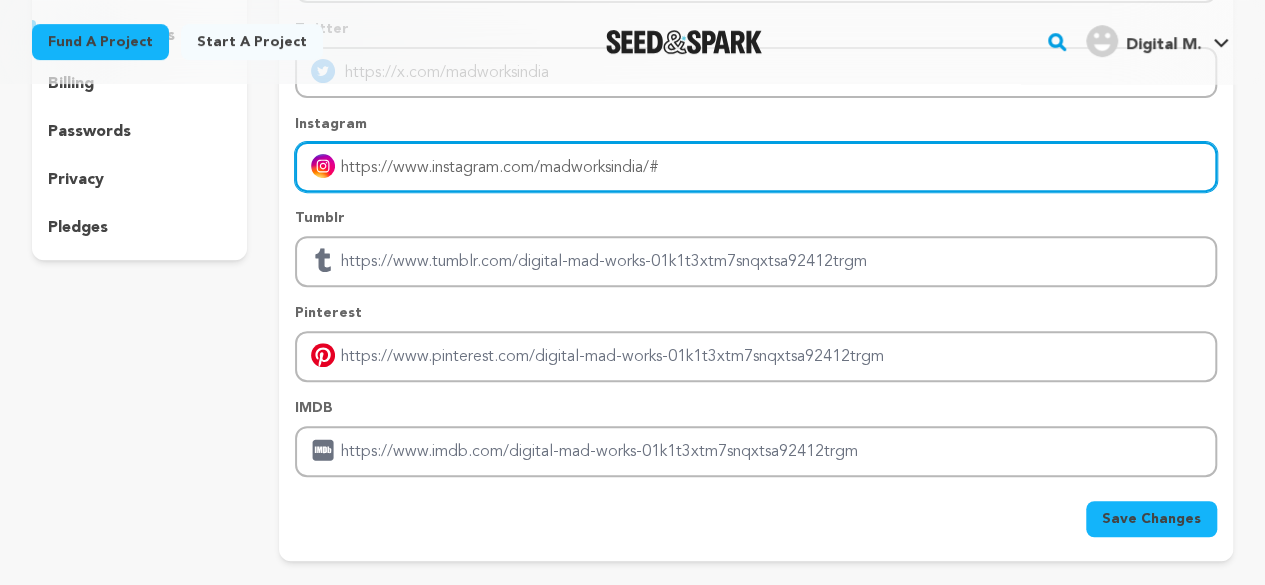 type on "https://www.instagram.com/madworksindia/#" 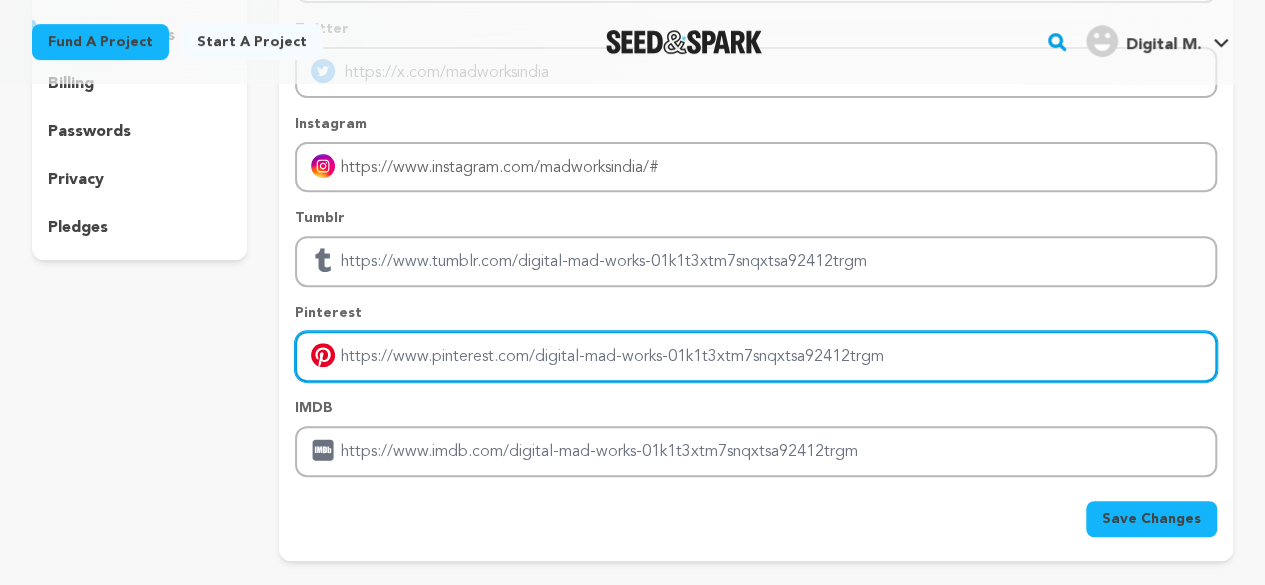 click at bounding box center (756, 356) 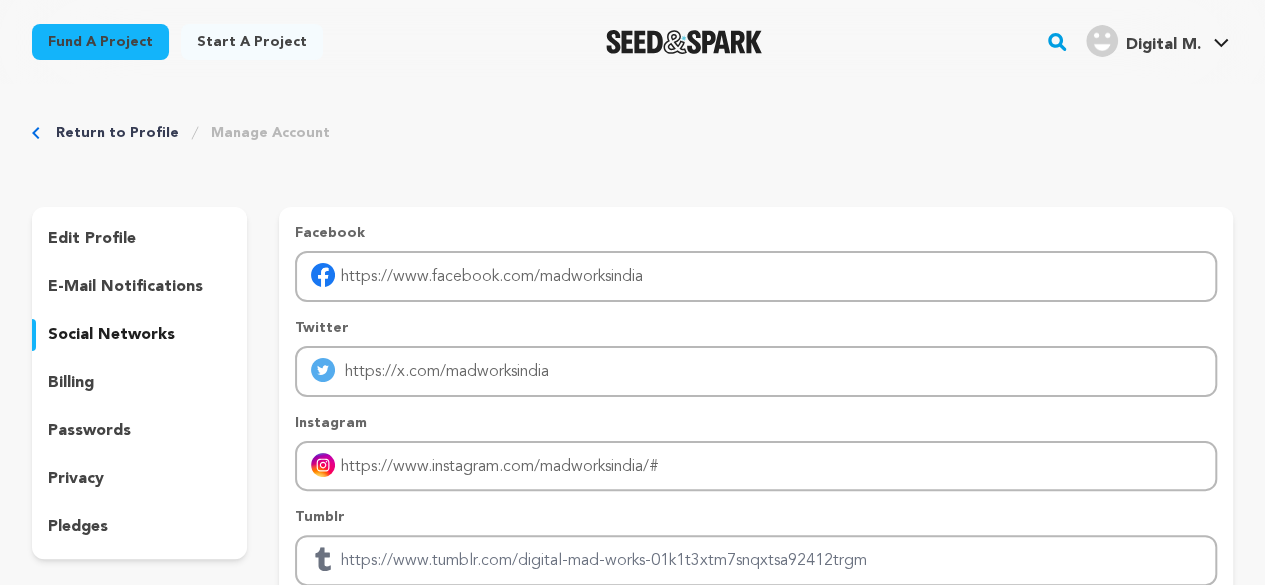 scroll, scrollTop: 700, scrollLeft: 0, axis: vertical 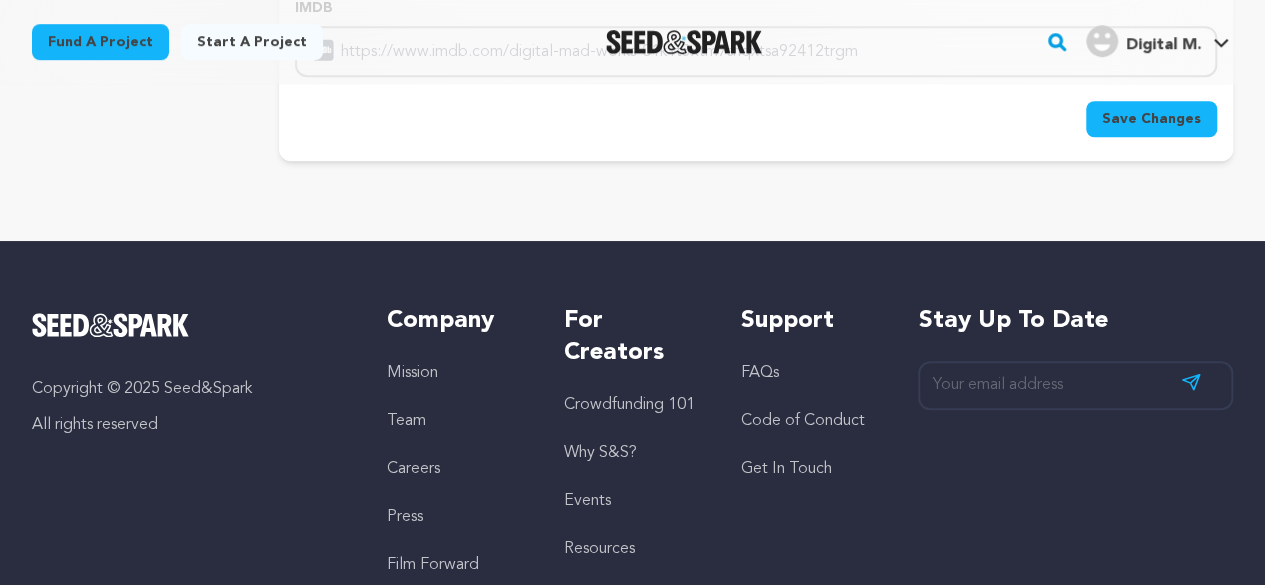 type on "https://in.pinterest.com/madworksindia/" 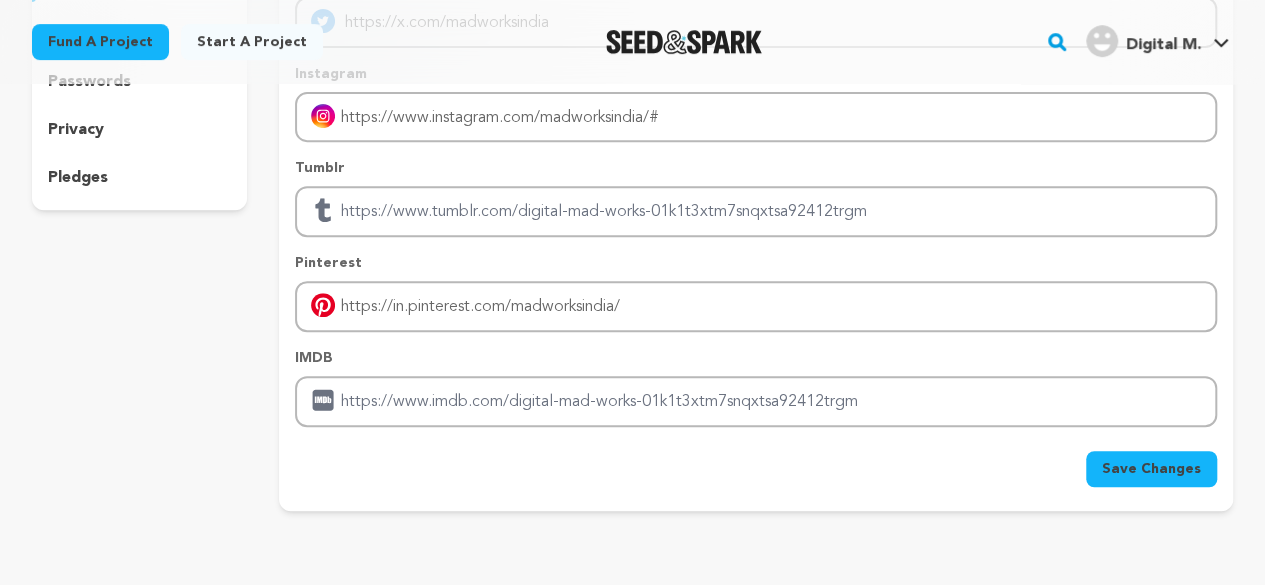 scroll, scrollTop: 300, scrollLeft: 0, axis: vertical 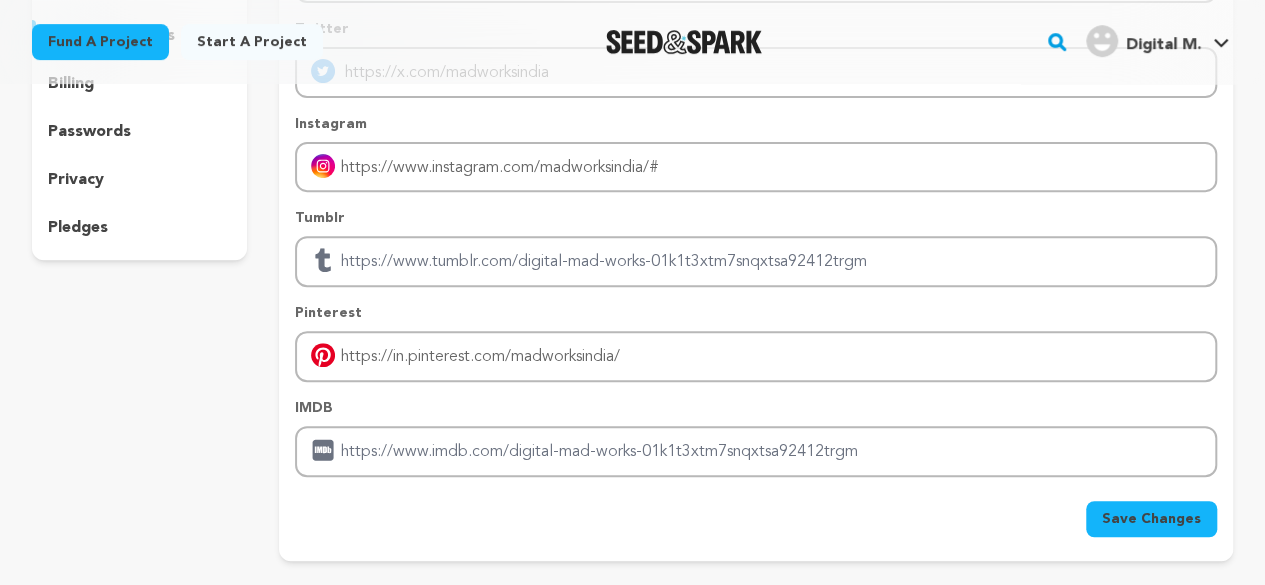 click on "Save Changes" at bounding box center [1151, 519] 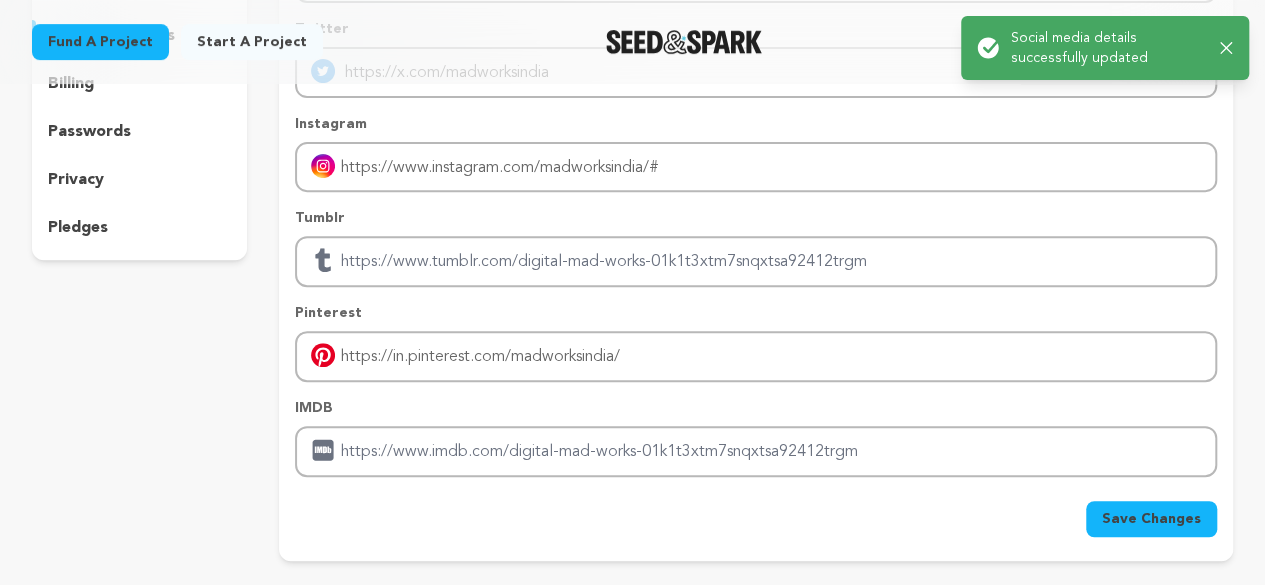 scroll, scrollTop: 0, scrollLeft: 0, axis: both 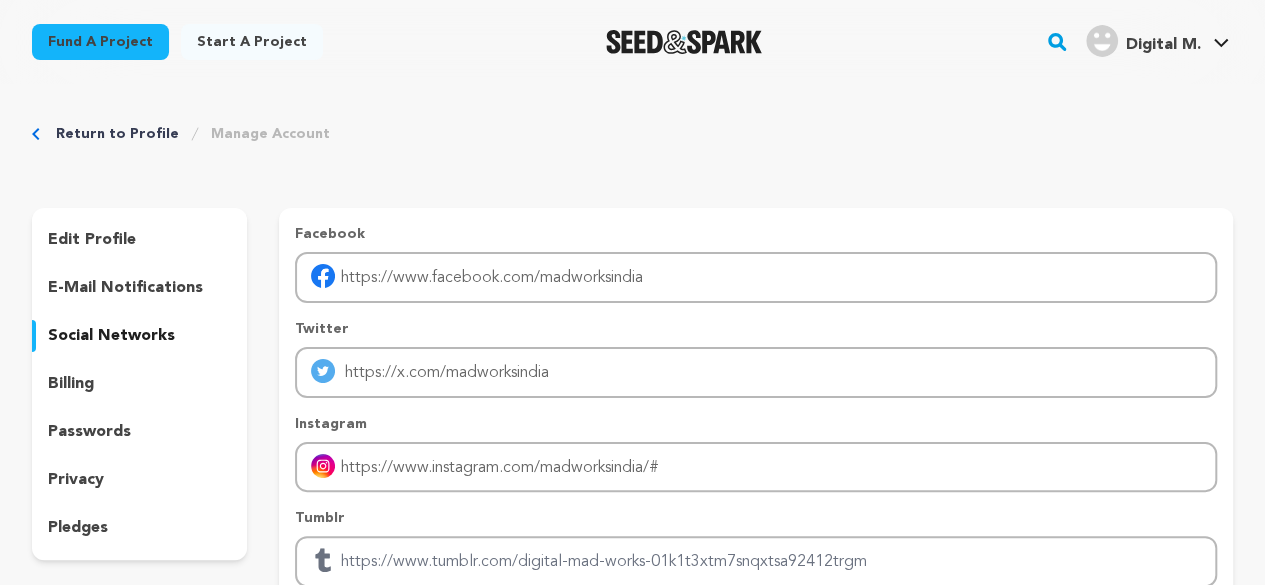 click on "e-mail notifications" at bounding box center [139, 288] 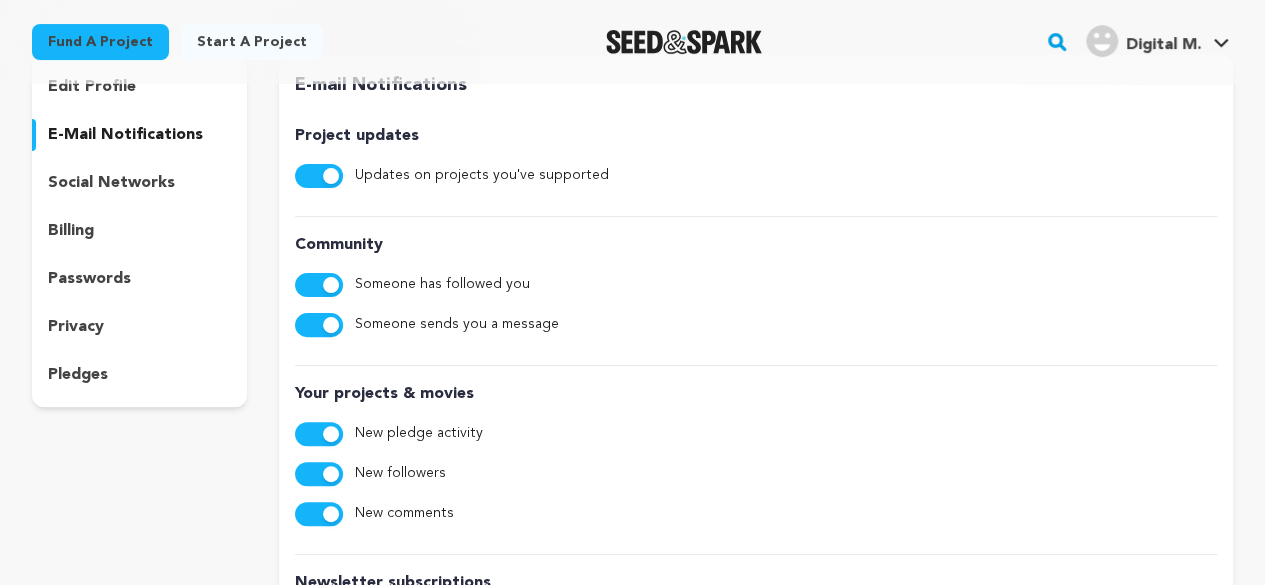 scroll, scrollTop: 100, scrollLeft: 0, axis: vertical 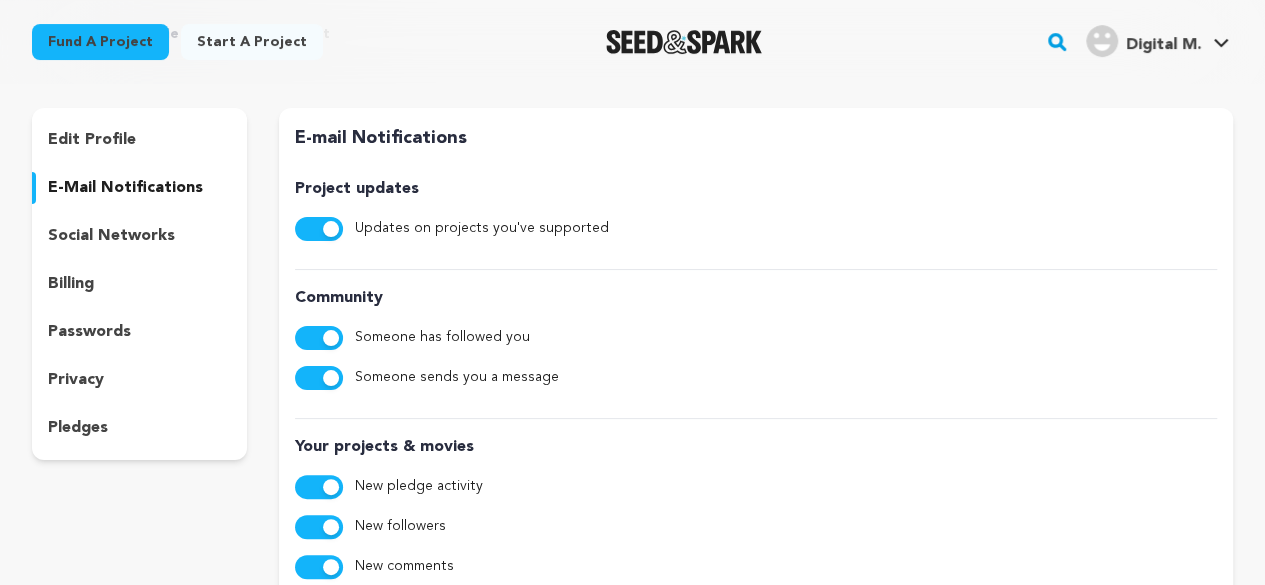 click on "pledges" at bounding box center [78, 428] 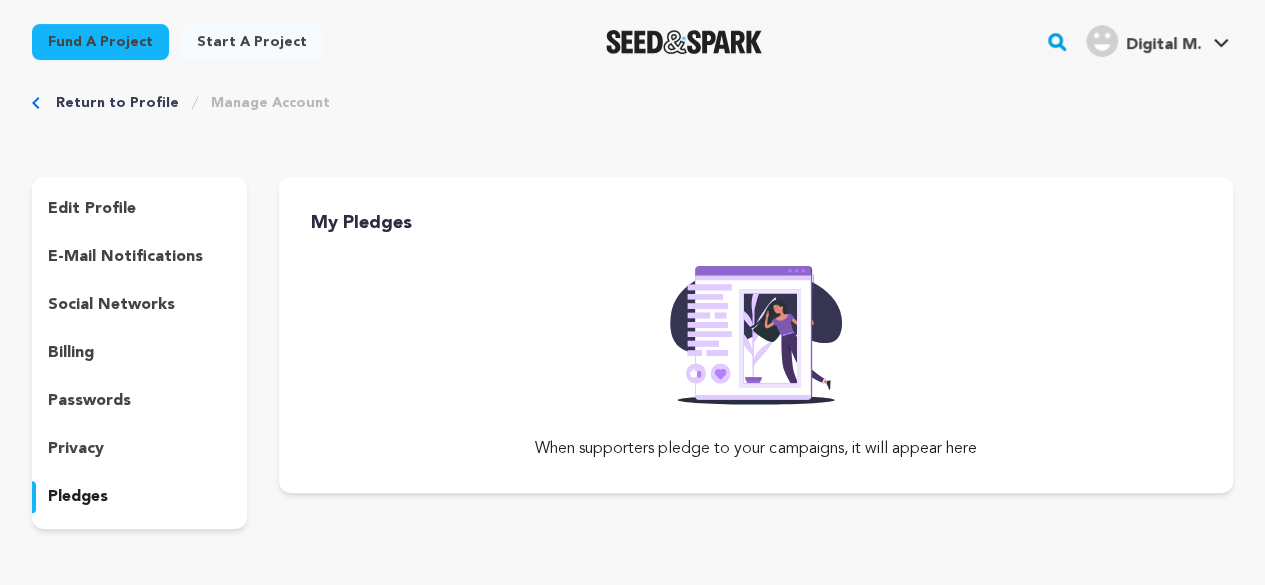 scroll, scrollTop: 0, scrollLeft: 0, axis: both 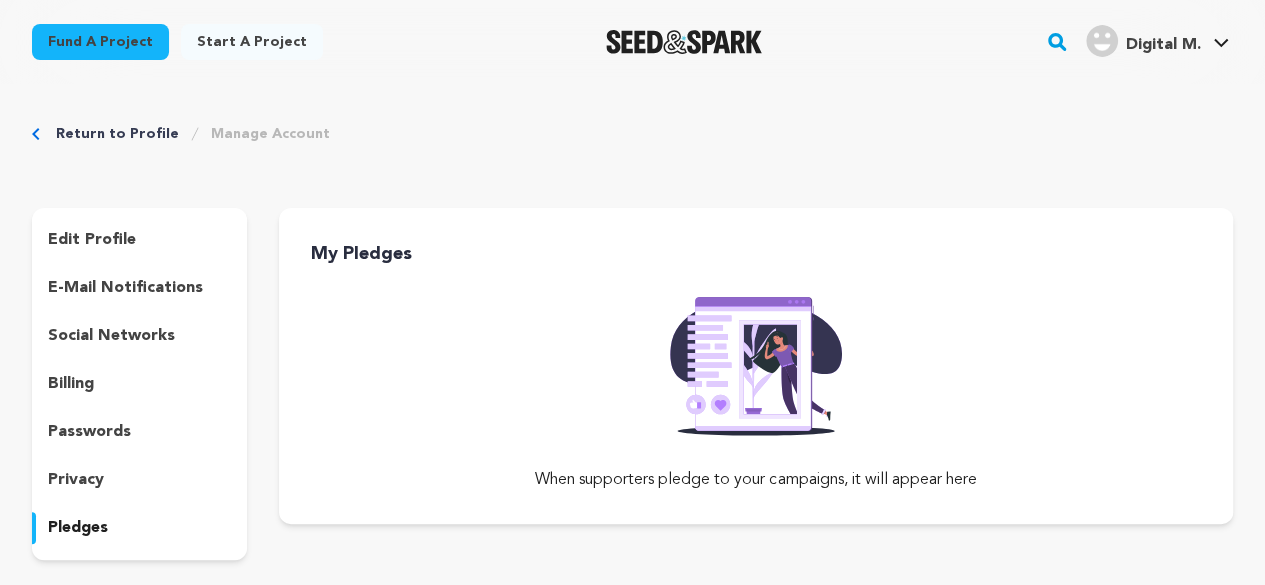 click on "edit profile" at bounding box center (92, 240) 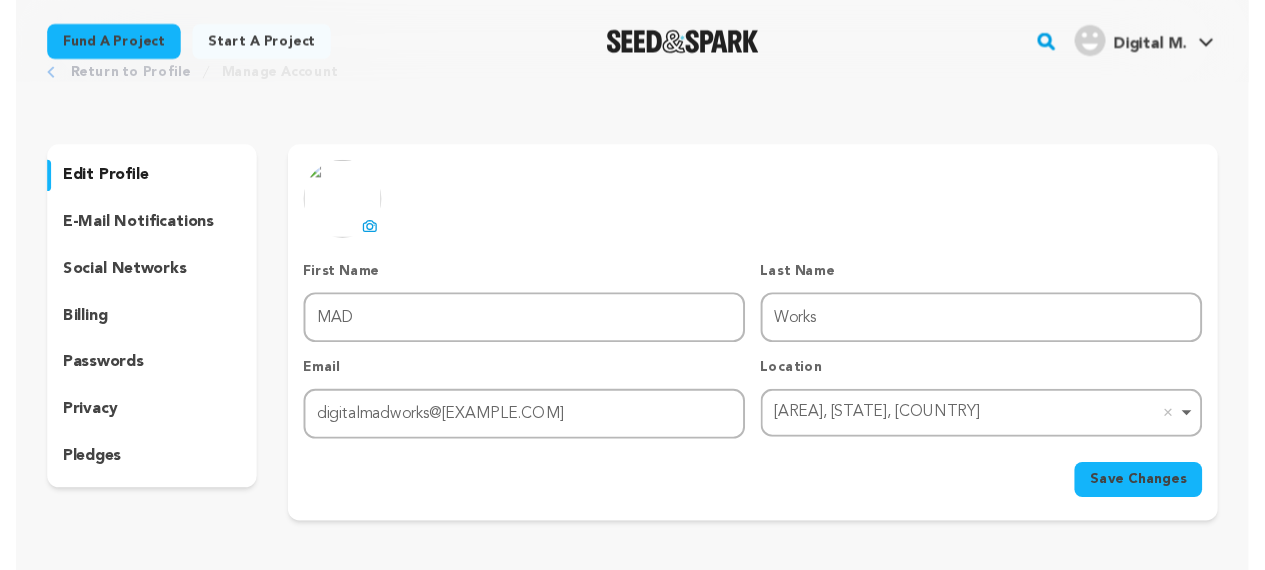 scroll, scrollTop: 400, scrollLeft: 0, axis: vertical 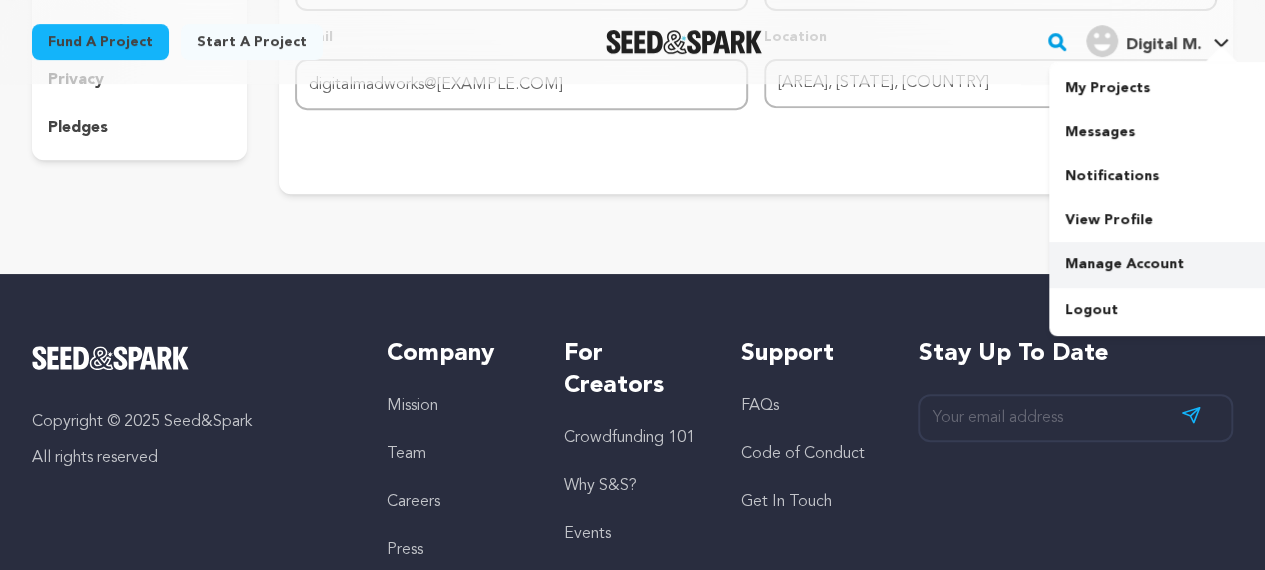 click on "Manage Account" at bounding box center [1161, 264] 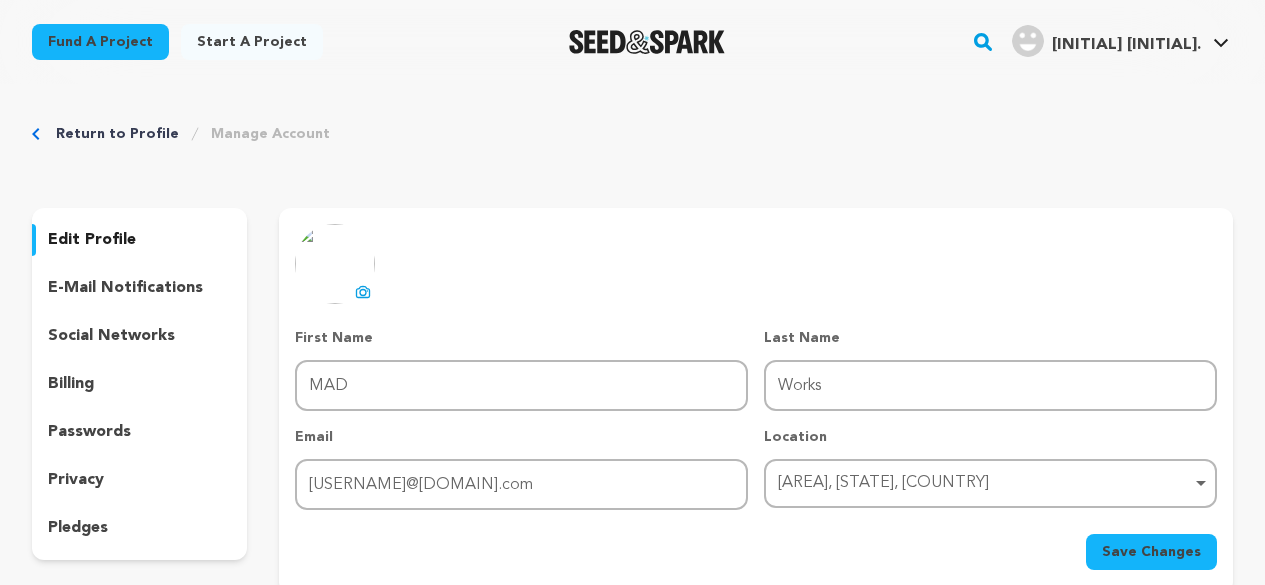 scroll, scrollTop: 0, scrollLeft: 0, axis: both 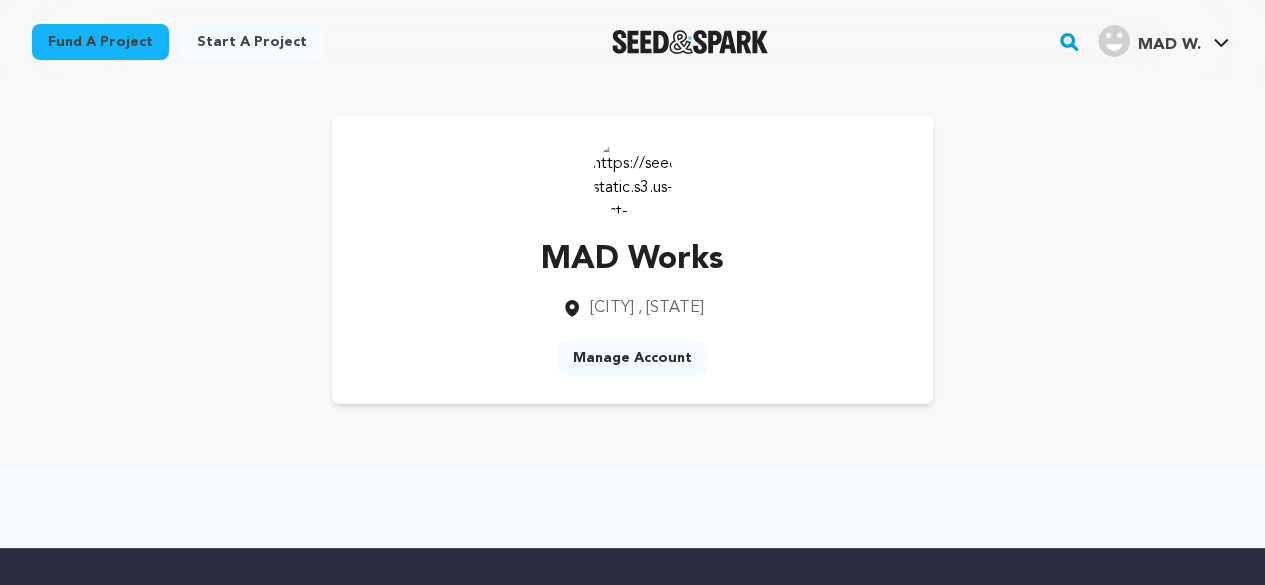click at bounding box center [633, 176] 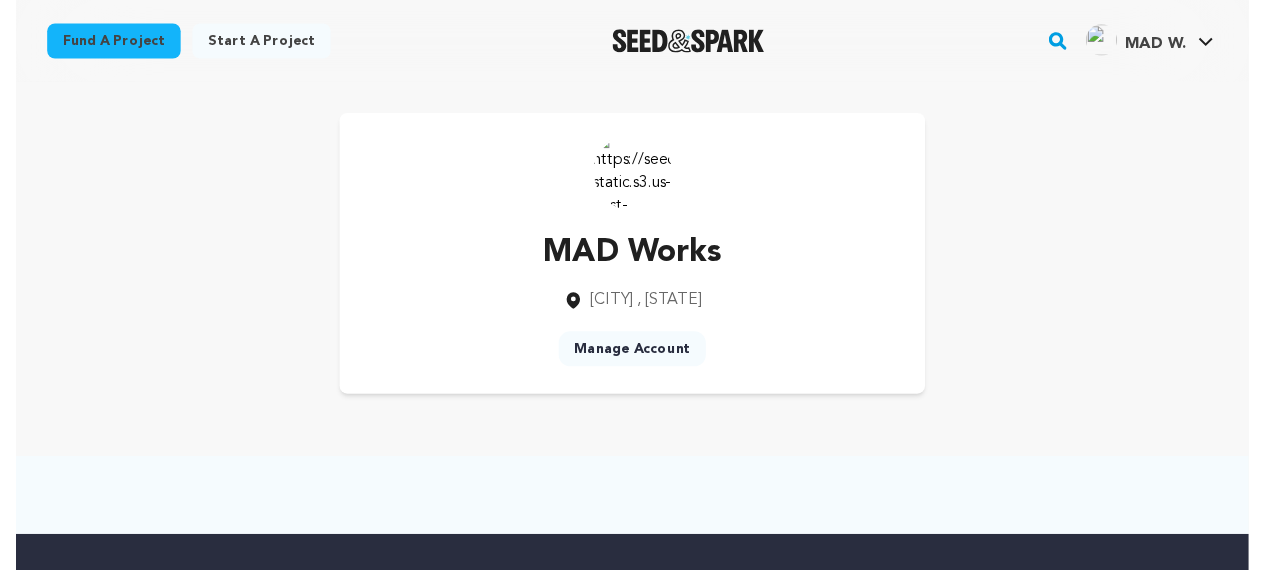 scroll, scrollTop: 0, scrollLeft: 0, axis: both 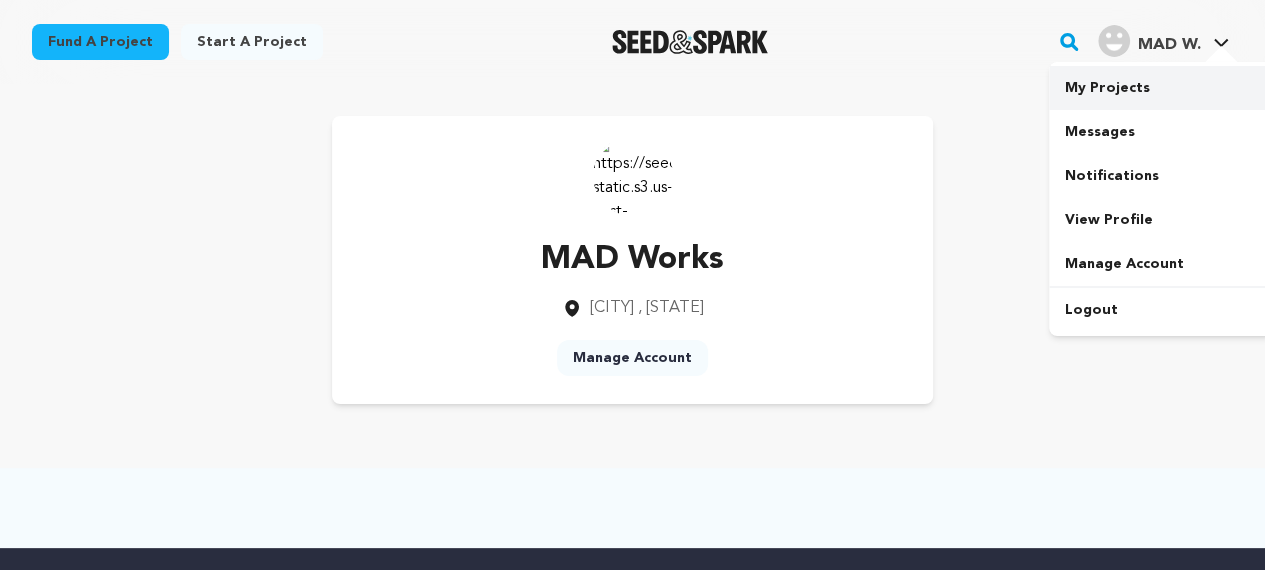 click on "My Projects" at bounding box center (1161, 88) 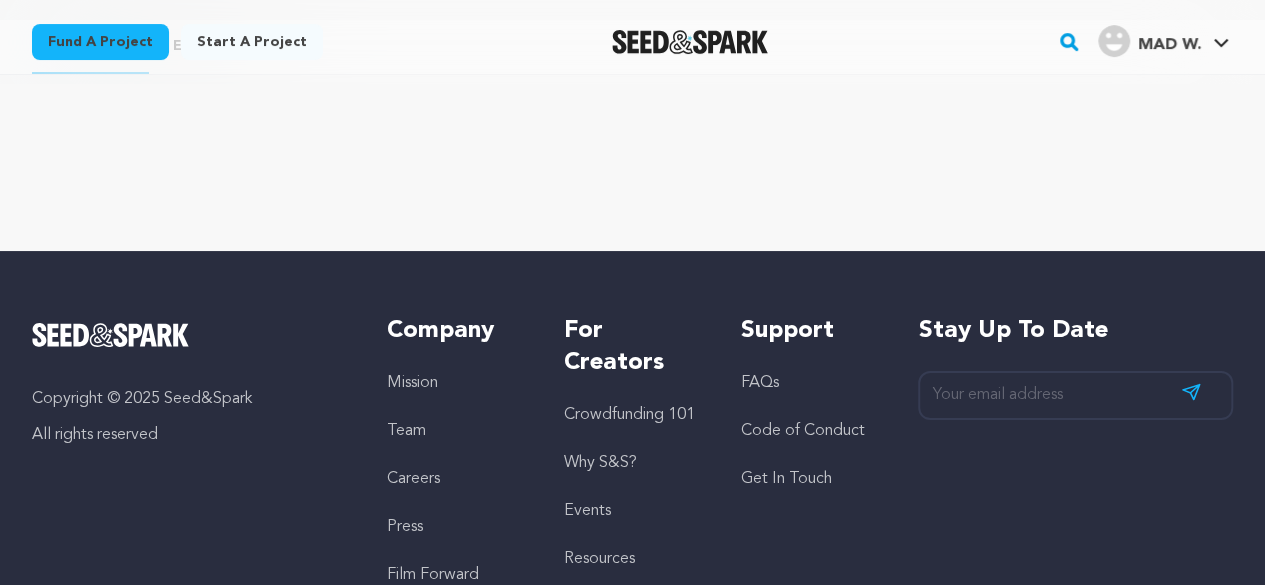 scroll, scrollTop: 0, scrollLeft: 0, axis: both 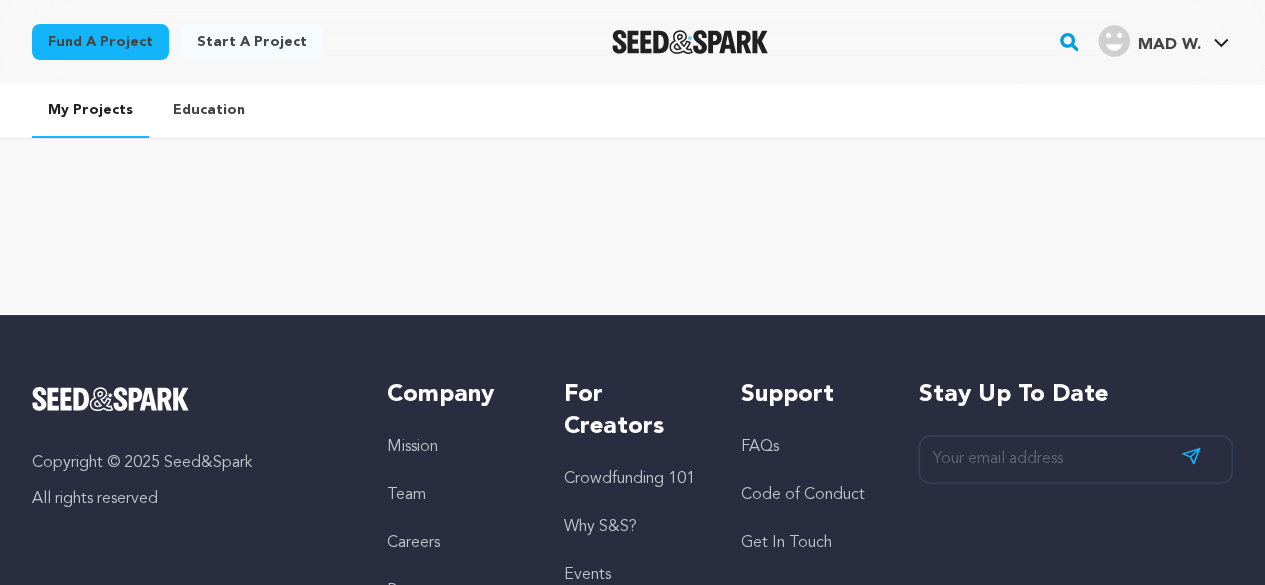 click on "Education" at bounding box center [209, 110] 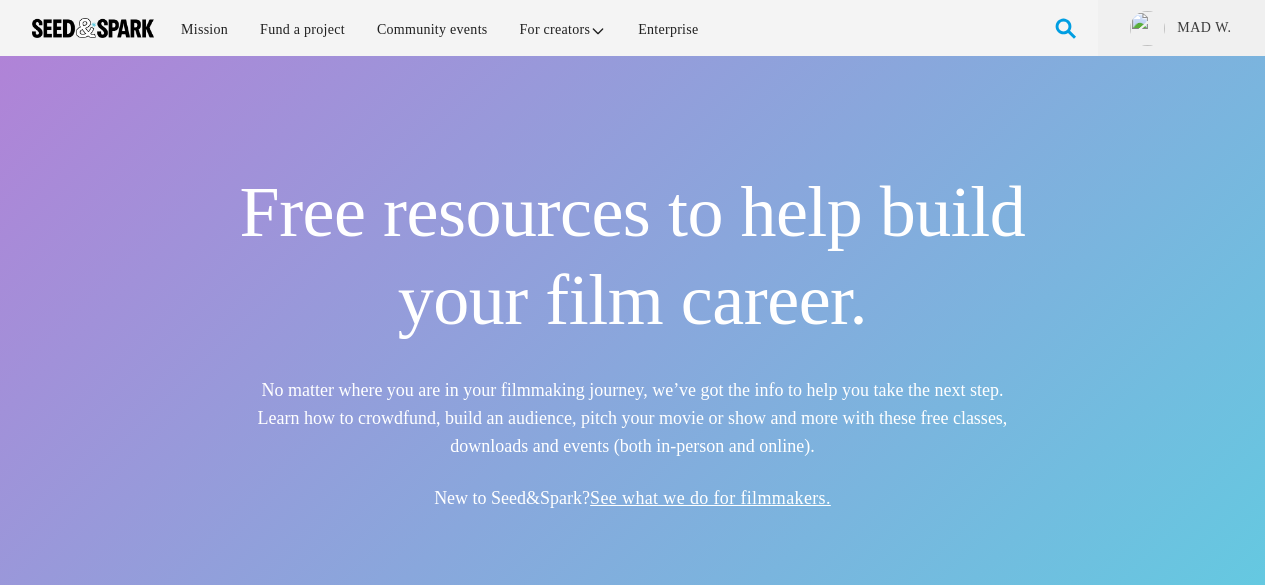 scroll, scrollTop: 0, scrollLeft: 0, axis: both 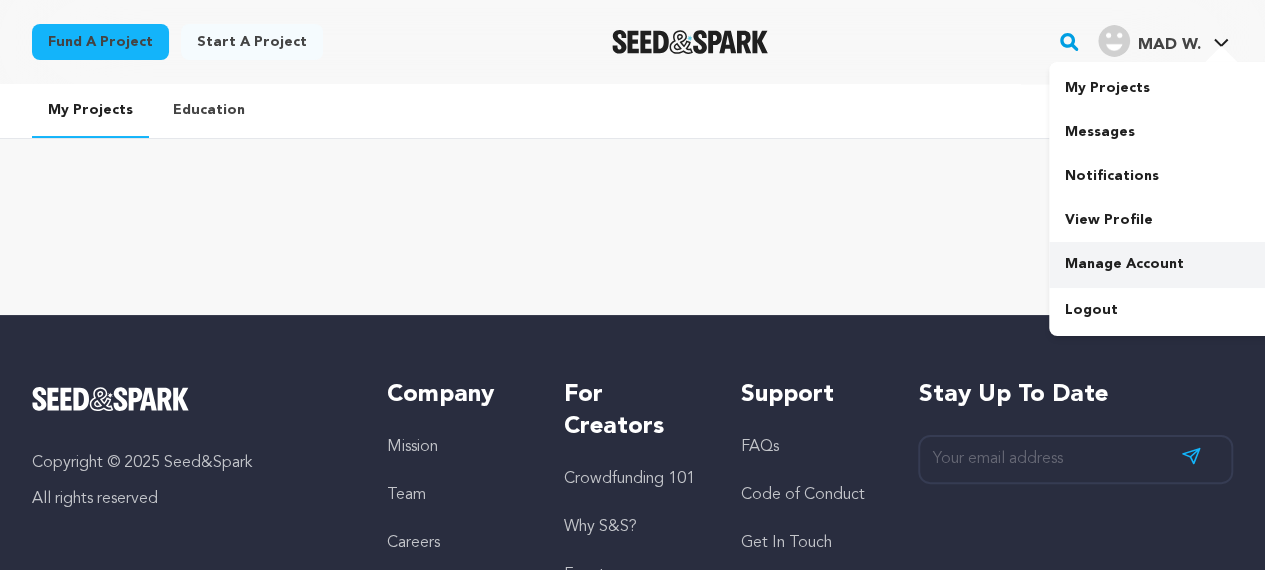 click on "Manage Account" at bounding box center [1161, 264] 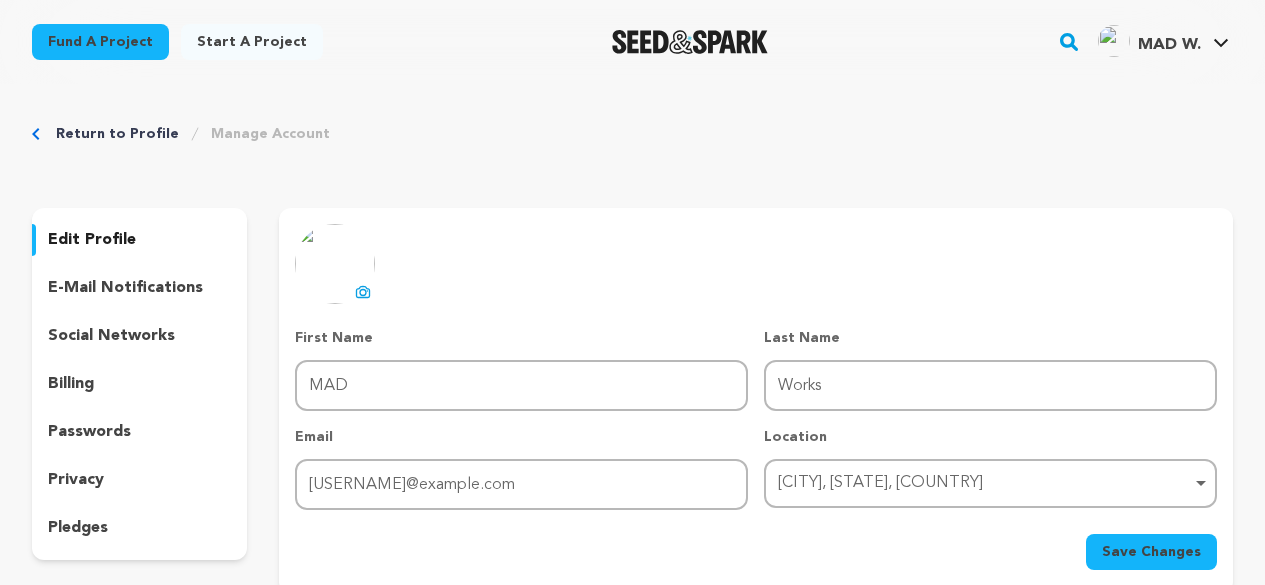 scroll, scrollTop: 0, scrollLeft: 0, axis: both 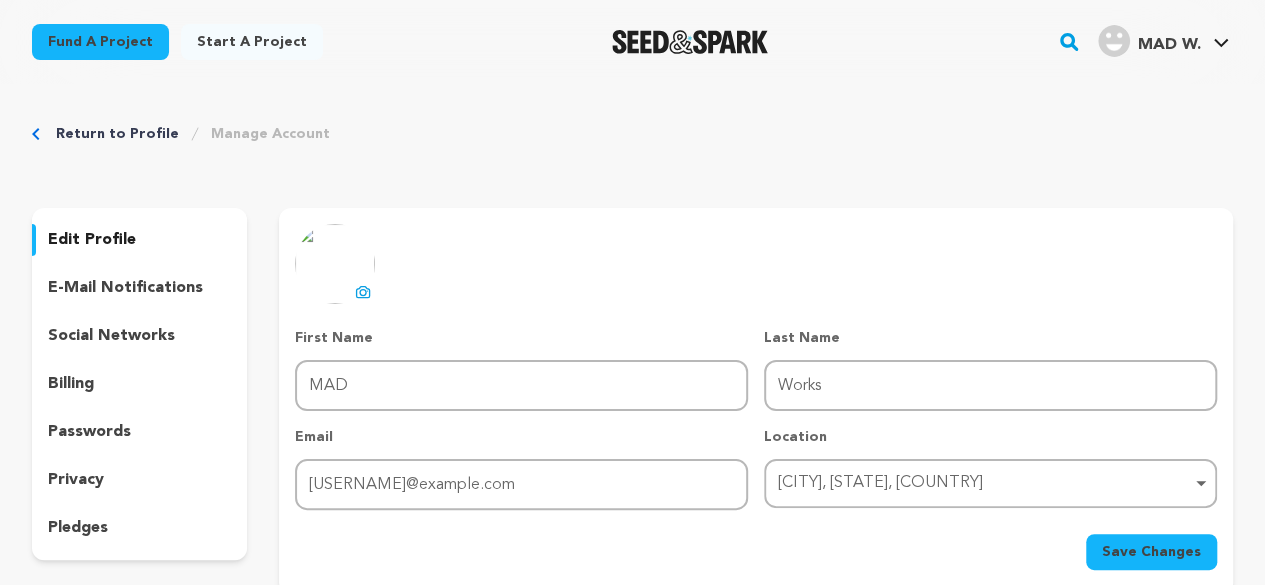 click at bounding box center (1114, 41) 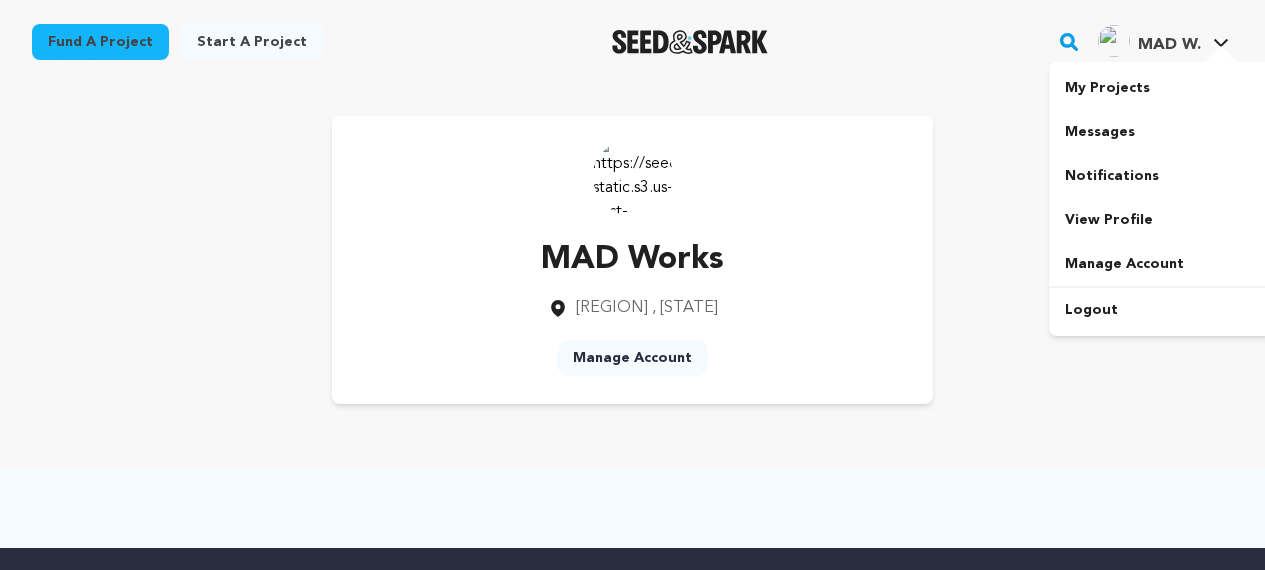 scroll, scrollTop: 0, scrollLeft: 0, axis: both 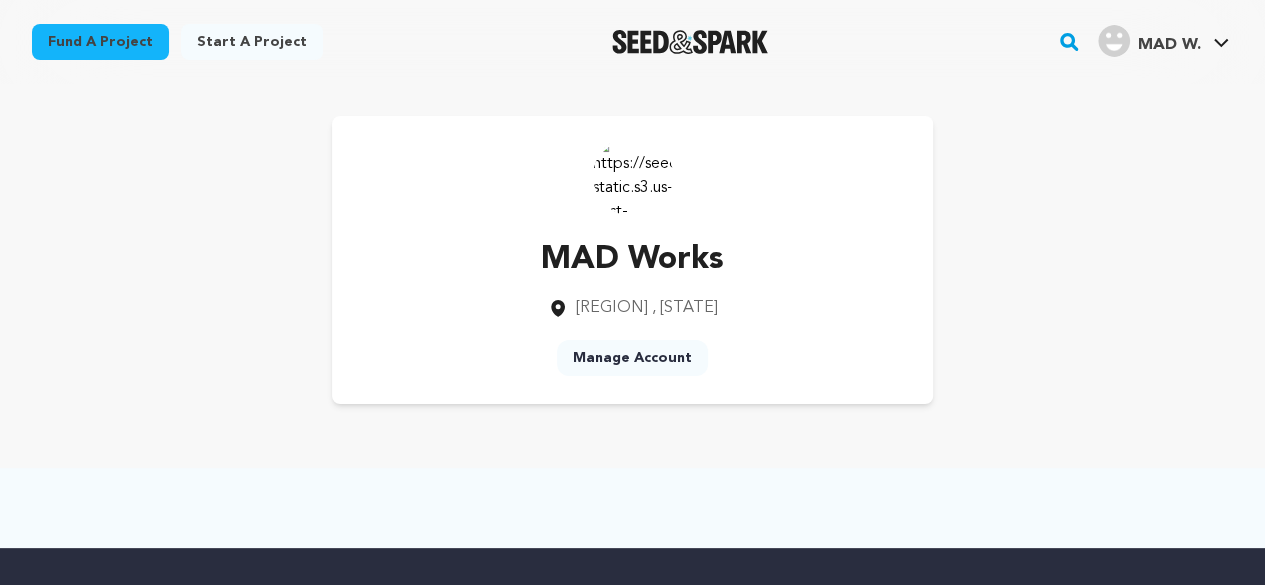 click at bounding box center [633, 176] 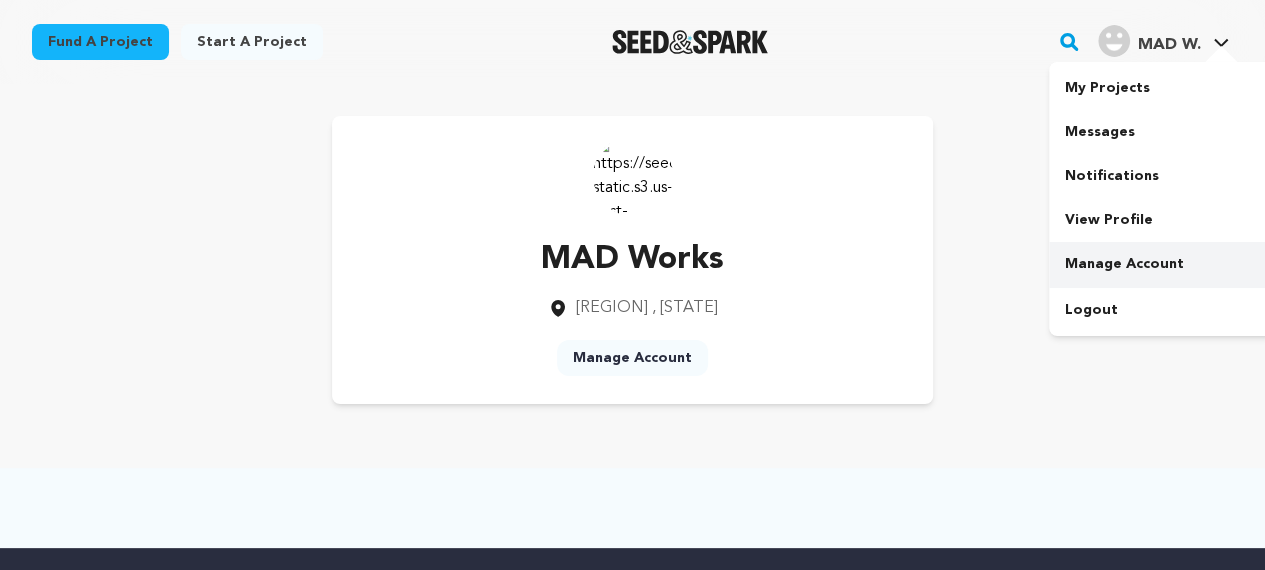 click on "Manage Account" at bounding box center (1161, 264) 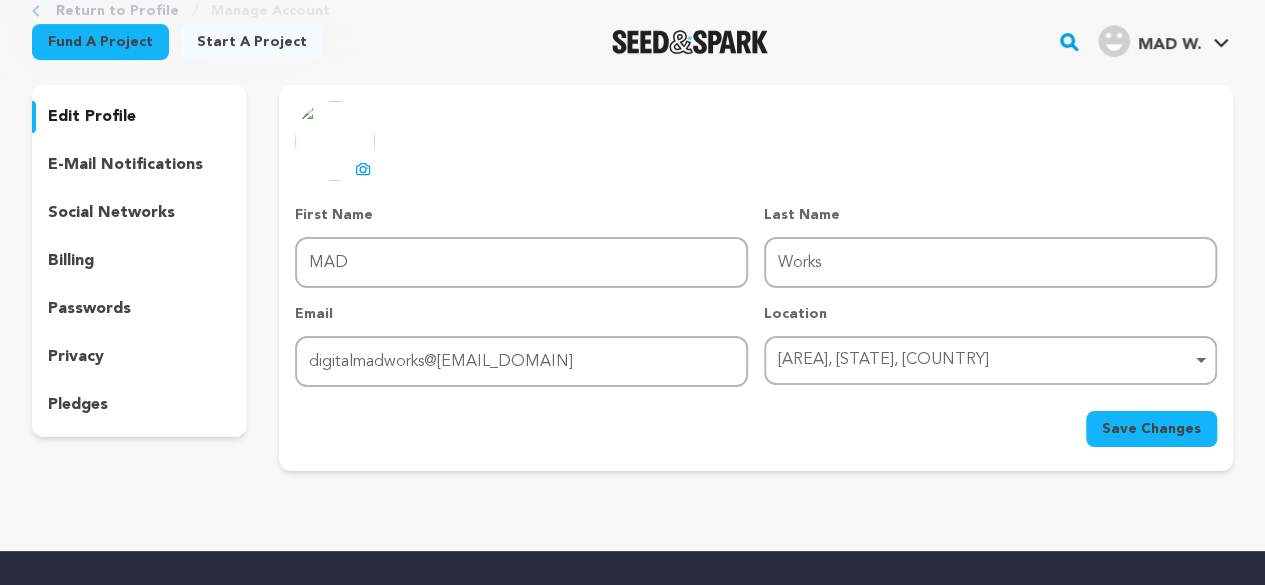 scroll, scrollTop: 0, scrollLeft: 0, axis: both 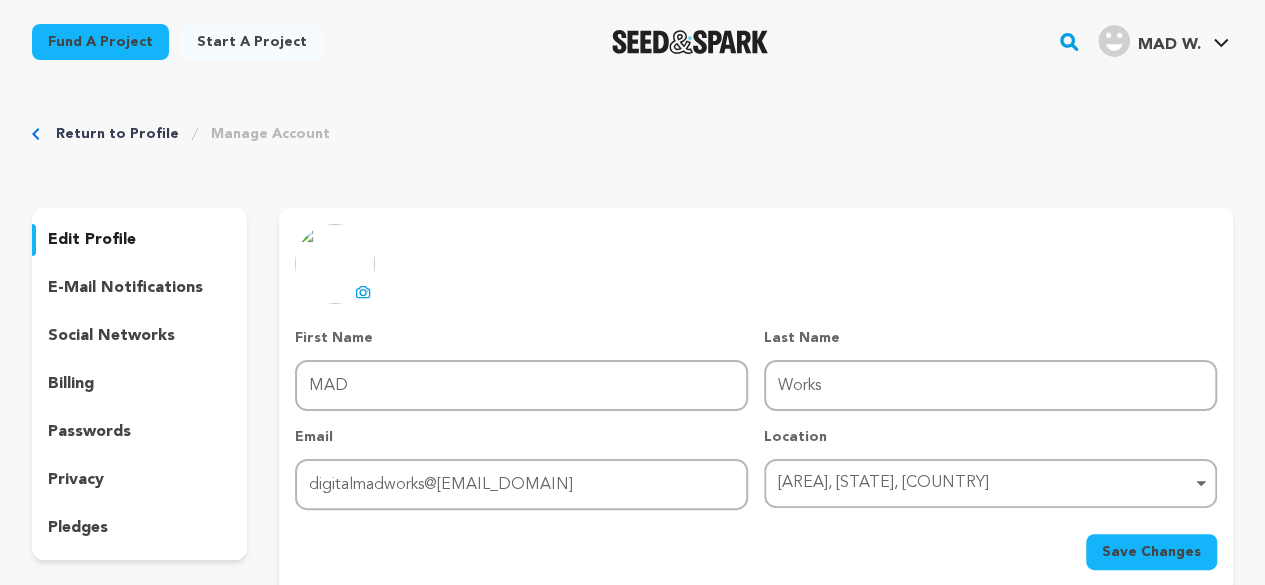 click on "Manage Account" at bounding box center [270, 134] 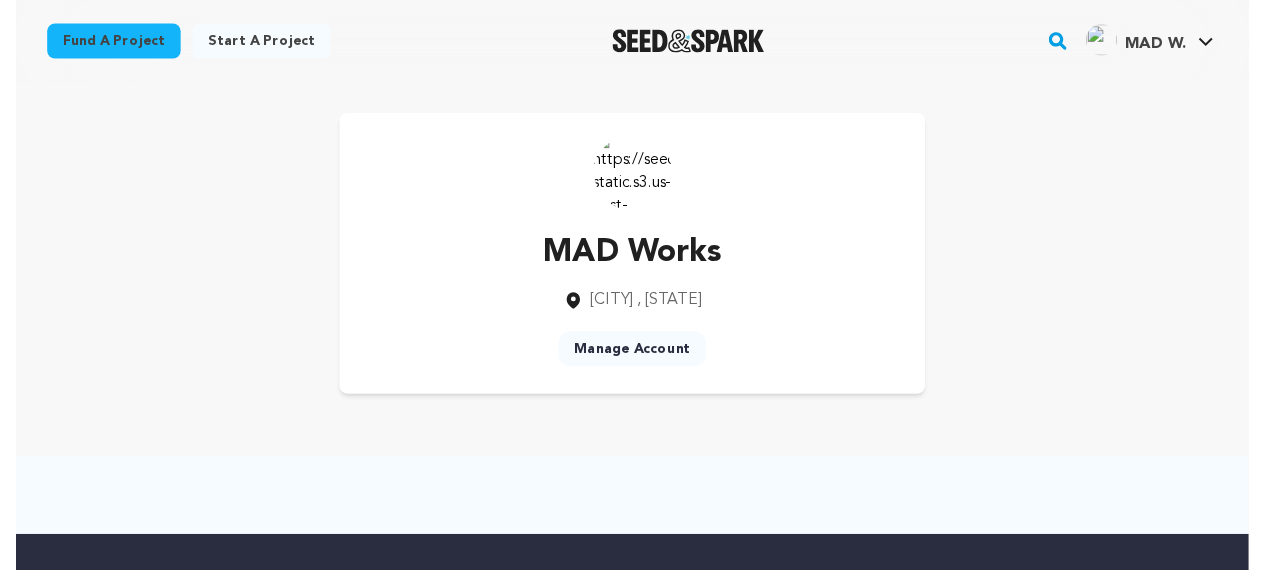 scroll, scrollTop: 0, scrollLeft: 0, axis: both 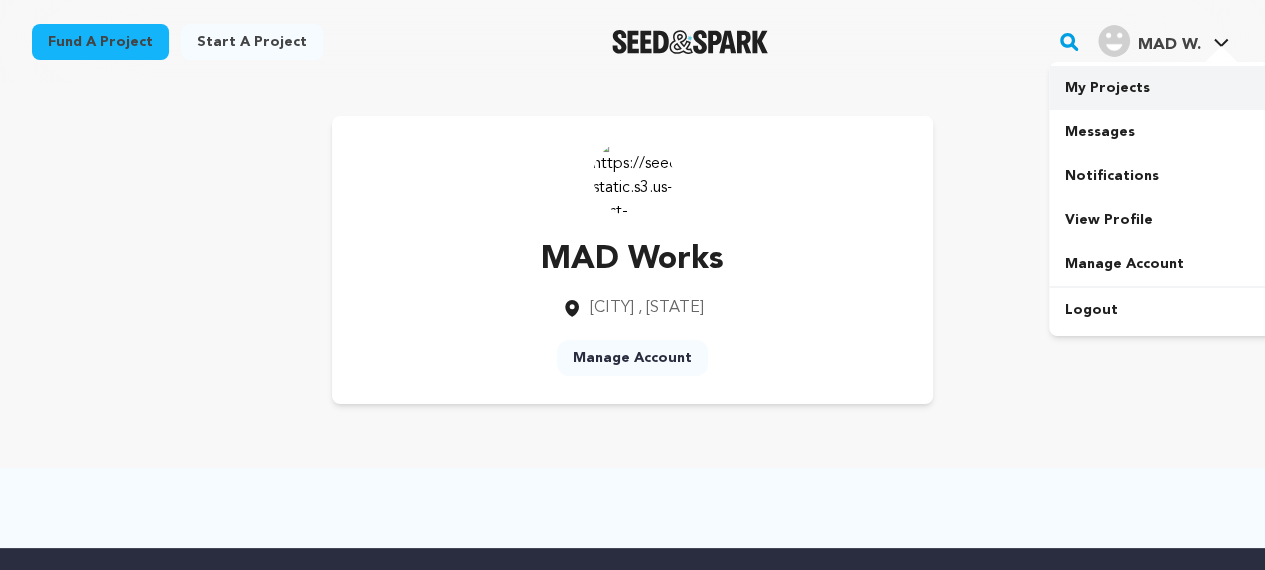 click on "My Projects" at bounding box center (1161, 88) 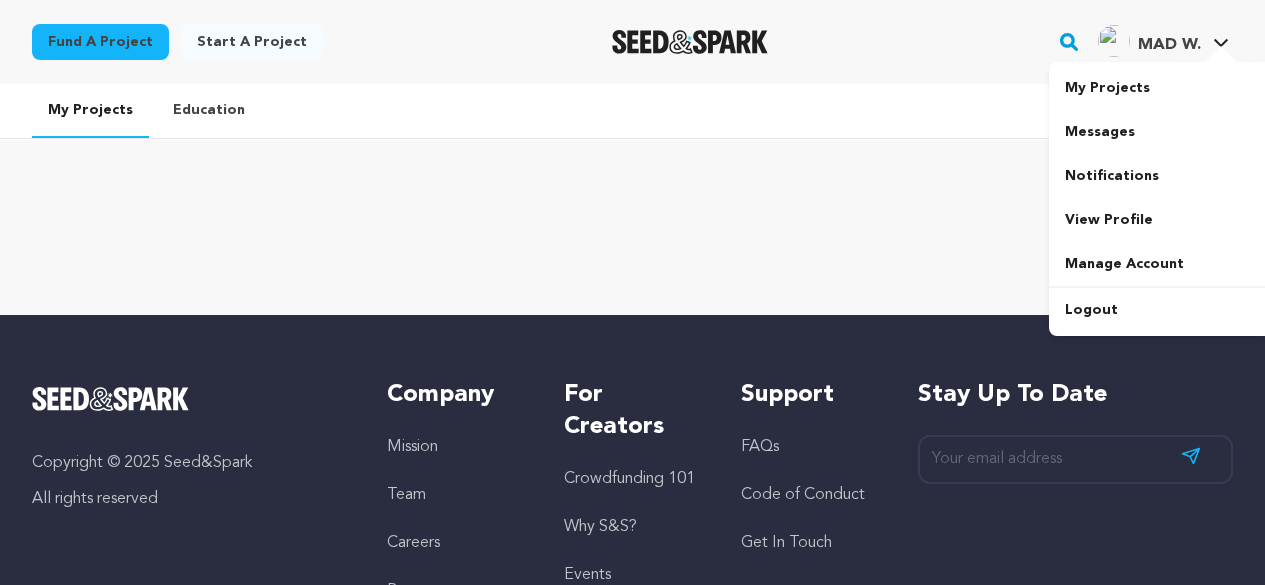 scroll, scrollTop: 0, scrollLeft: 0, axis: both 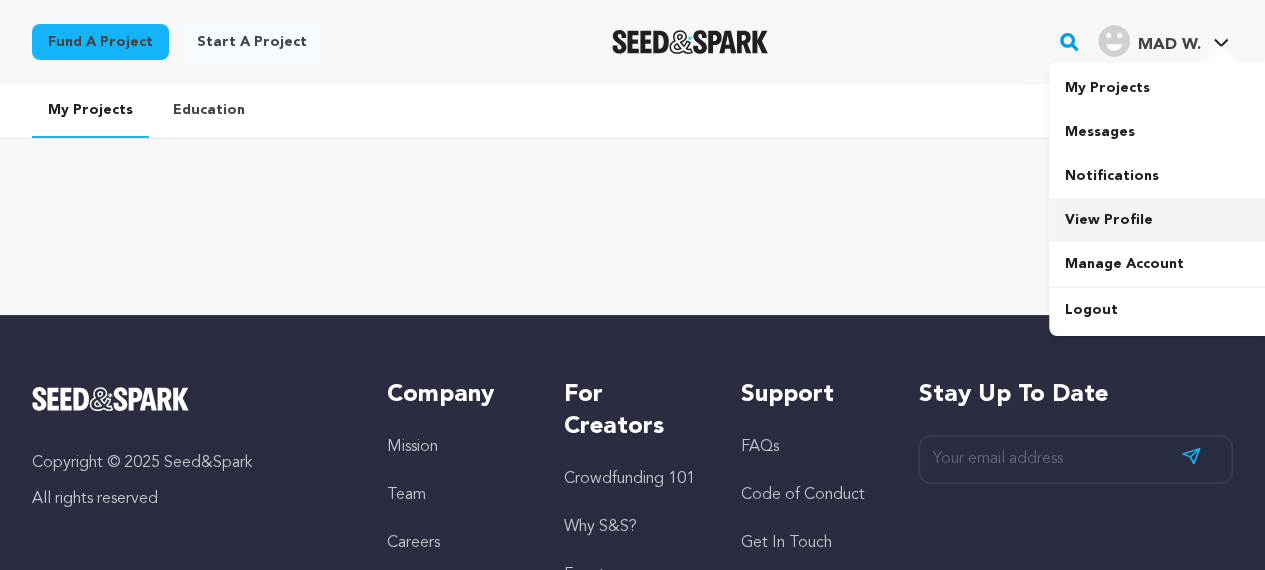 click on "View Profile" at bounding box center [1161, 220] 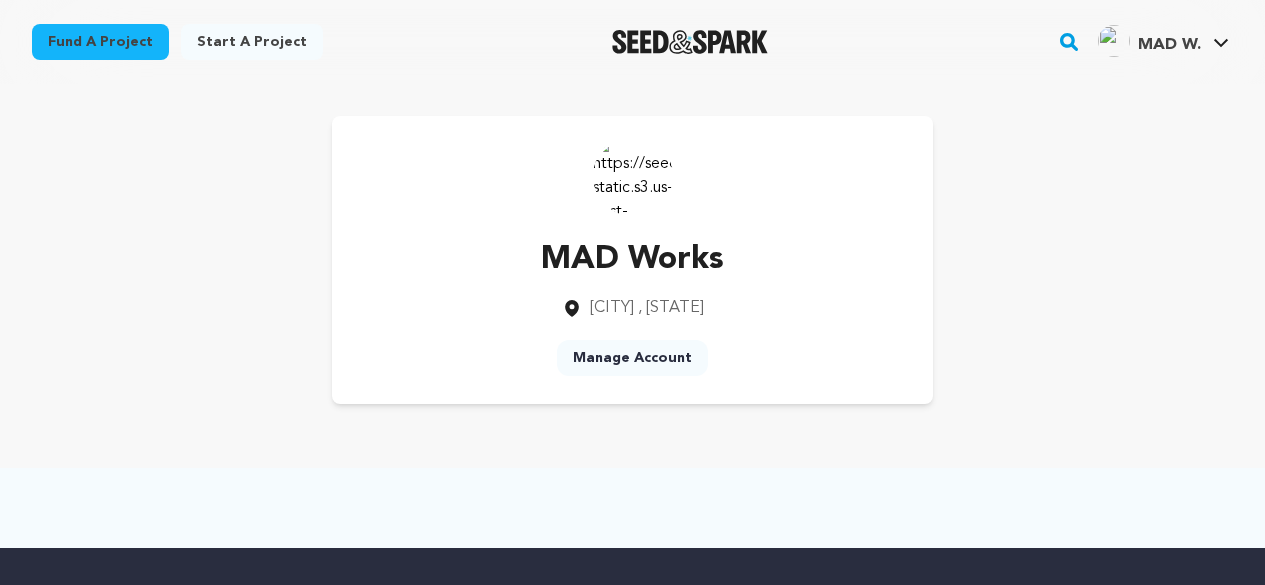 scroll, scrollTop: 0, scrollLeft: 0, axis: both 